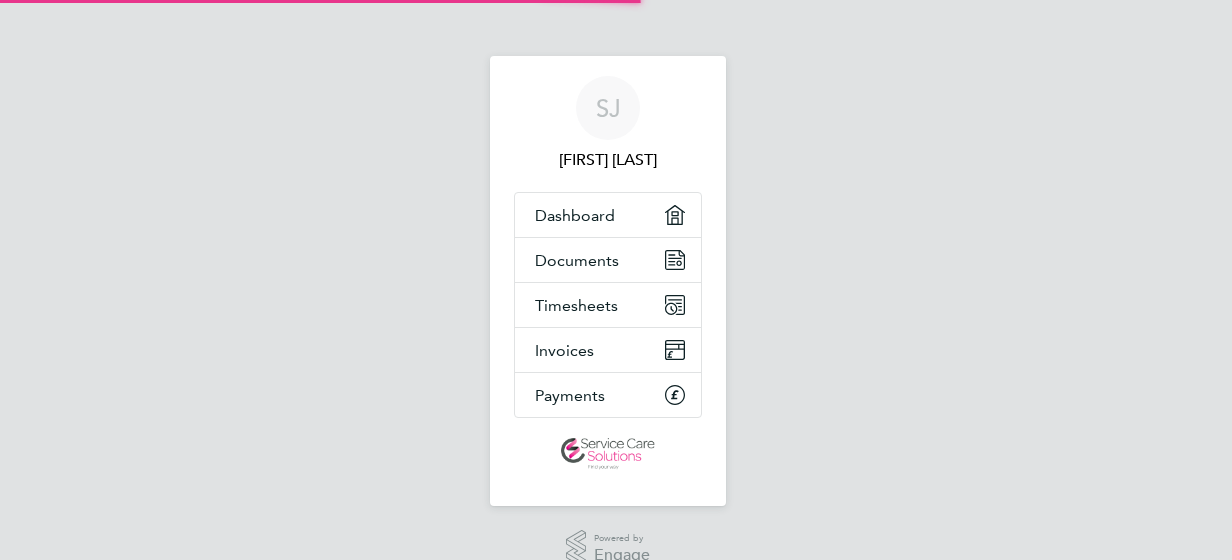 scroll, scrollTop: 0, scrollLeft: 0, axis: both 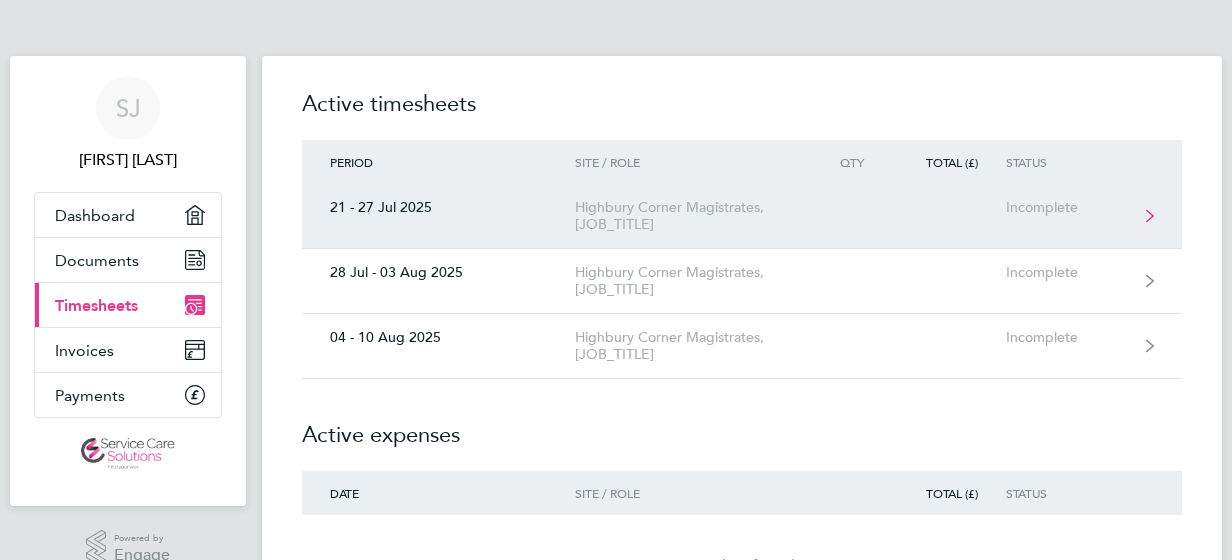 click on "Incomplete" 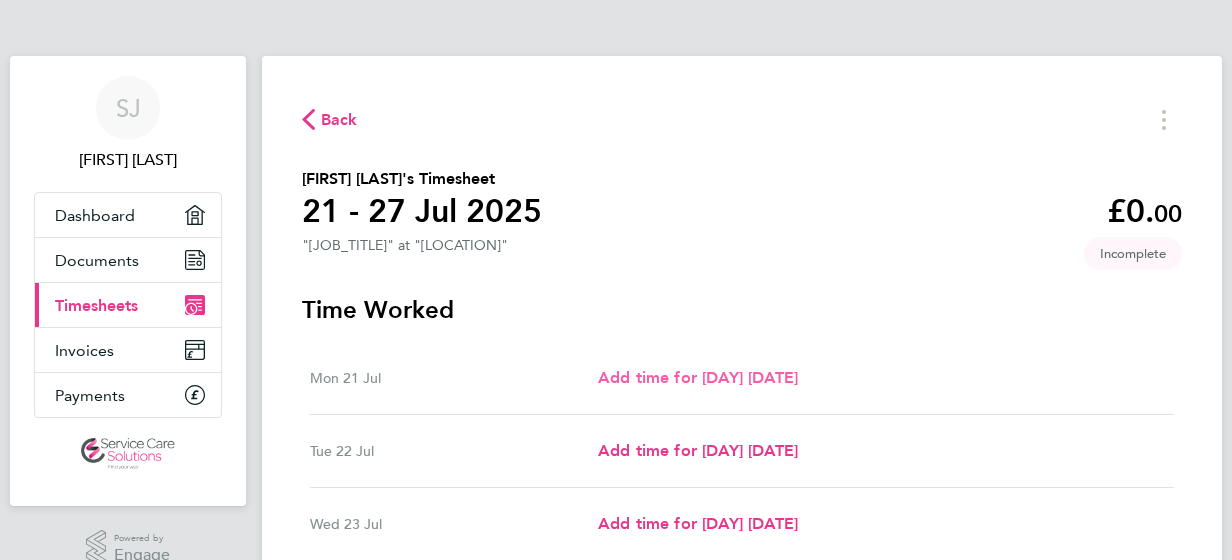 click on "Add time for [DAY] [DATE]" at bounding box center [698, 377] 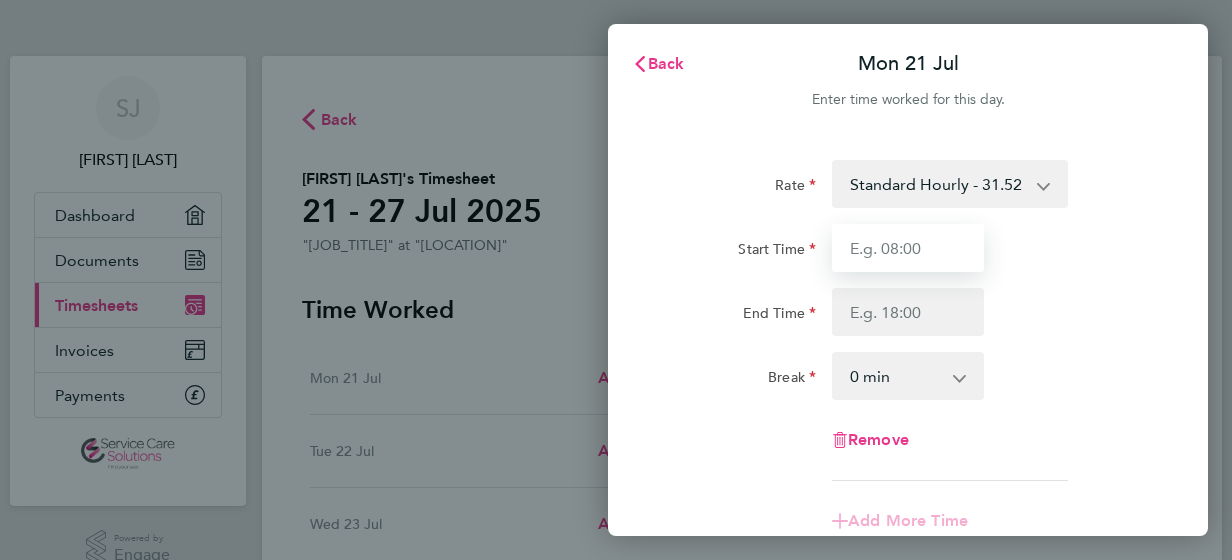 click on "Start Time" at bounding box center (908, 248) 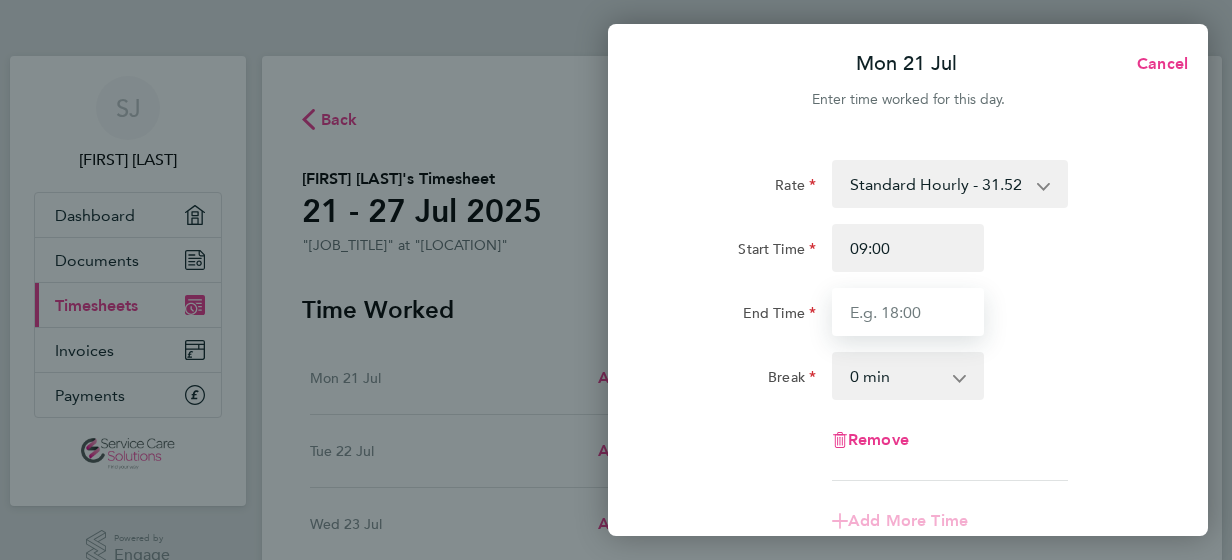 click on "End Time" at bounding box center (908, 312) 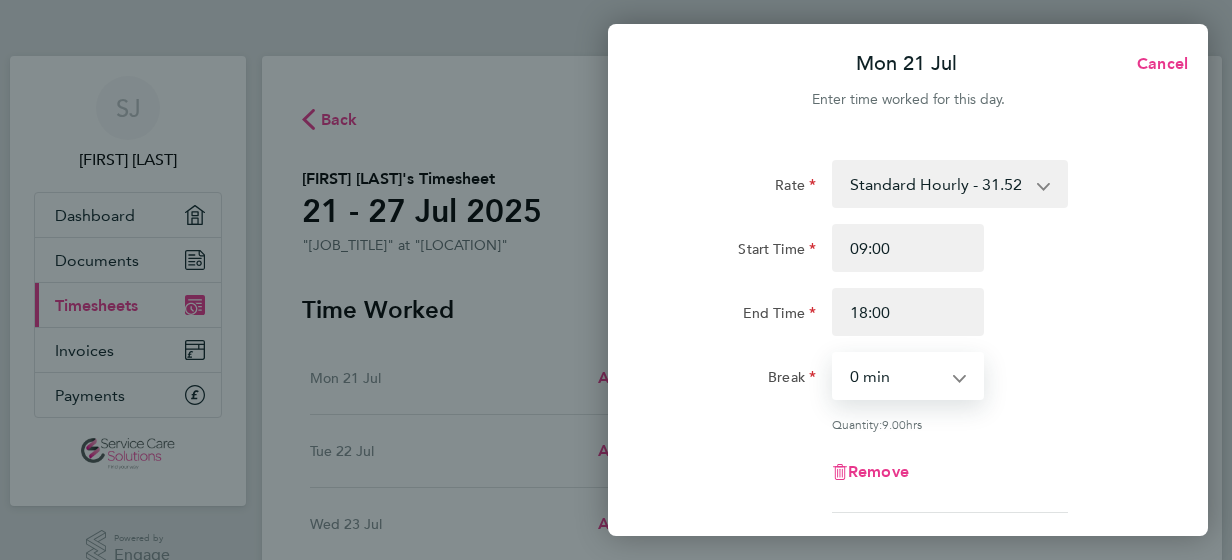 click on "0 min   15 min   30 min   45 min   60 min   75 min   90 min" at bounding box center [896, 376] 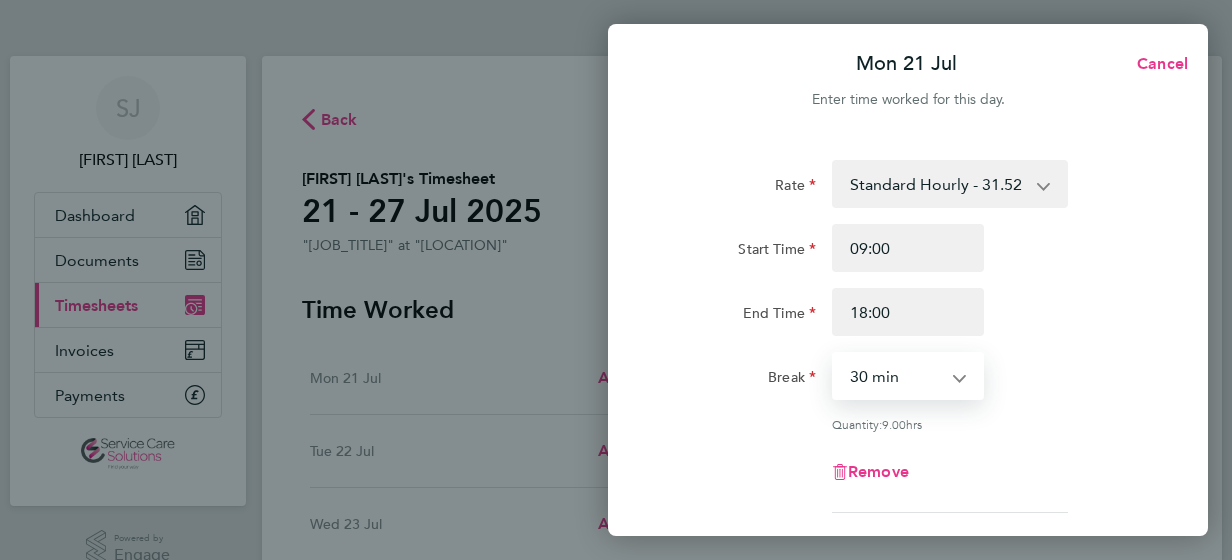 click on "0 min   15 min   30 min   45 min   60 min   75 min   90 min" at bounding box center (896, 376) 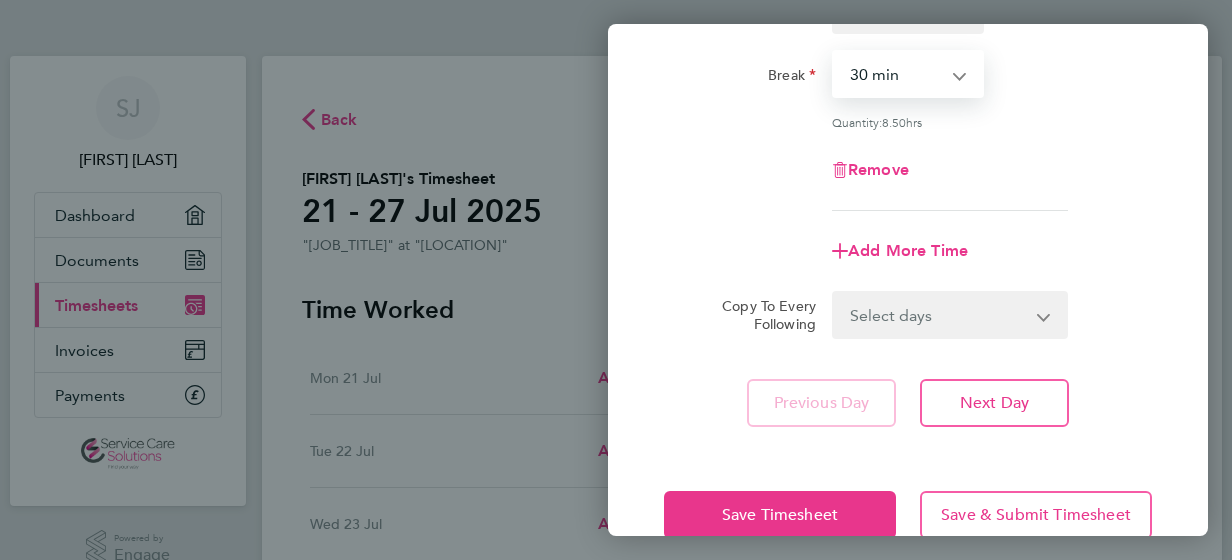 scroll, scrollTop: 304, scrollLeft: 0, axis: vertical 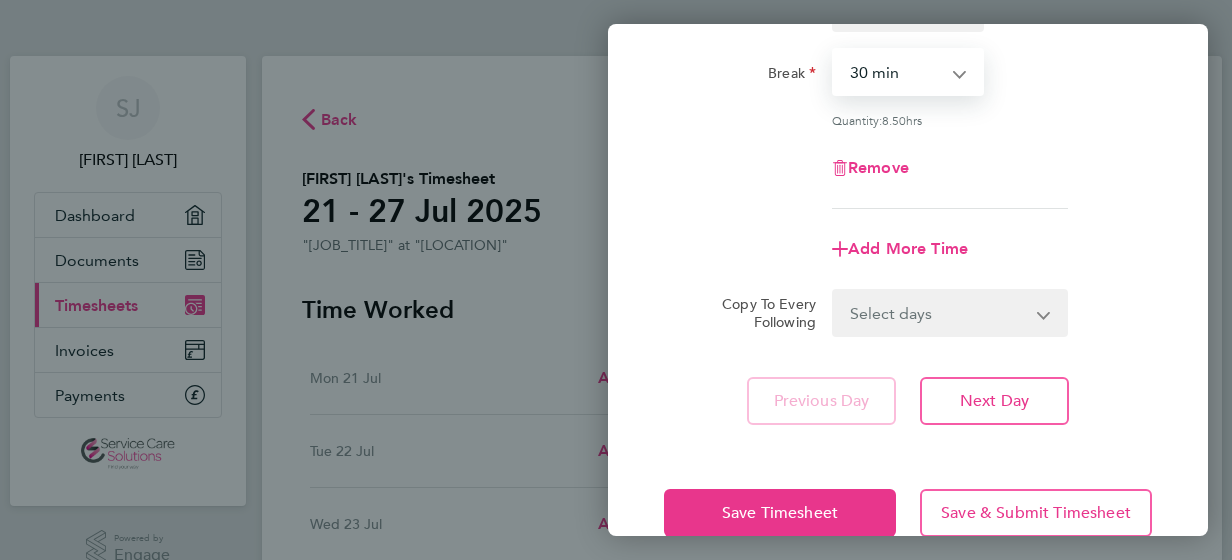 click on "Select days   Day   Weekday (Mon-Fri)   Weekend (Sat-Sun)   Tuesday   Wednesday   Thursday   Friday   Saturday   Sunday" at bounding box center [939, 313] 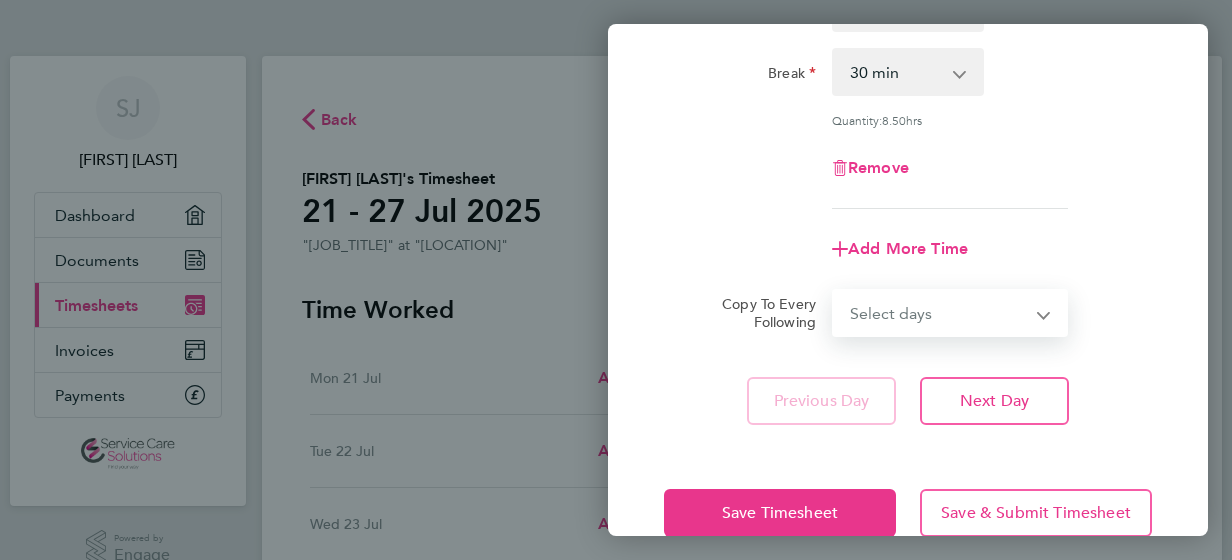 click on "Copy To Every Following  Select days   Day   Weekday (Mon-Fri)   Weekend (Sat-Sun)   Tuesday   Wednesday   Thursday   Friday   Saturday   Sunday" 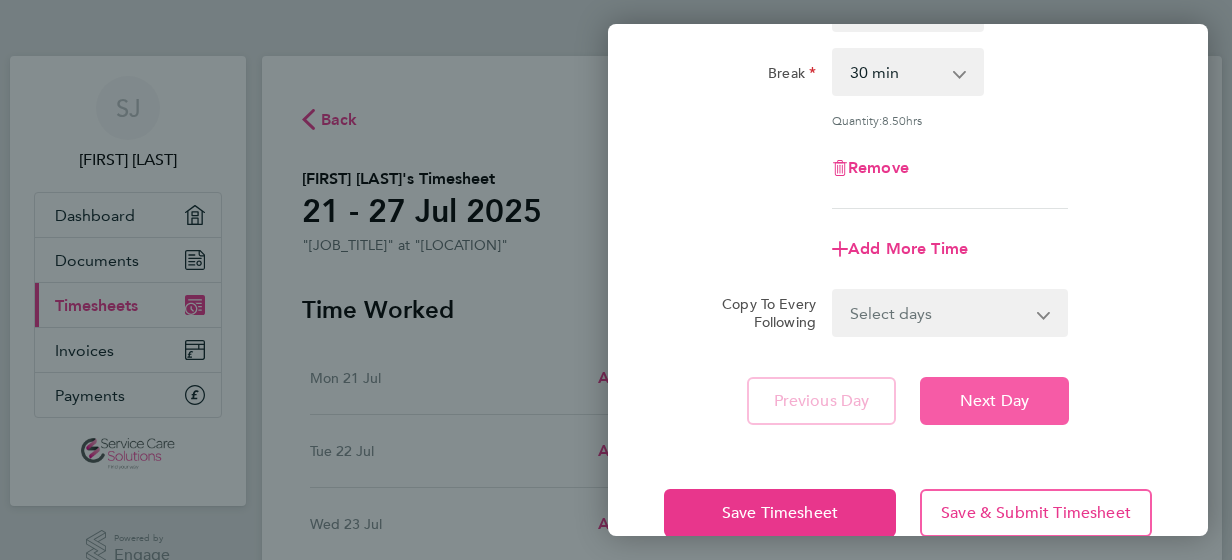 click on "Next Day" 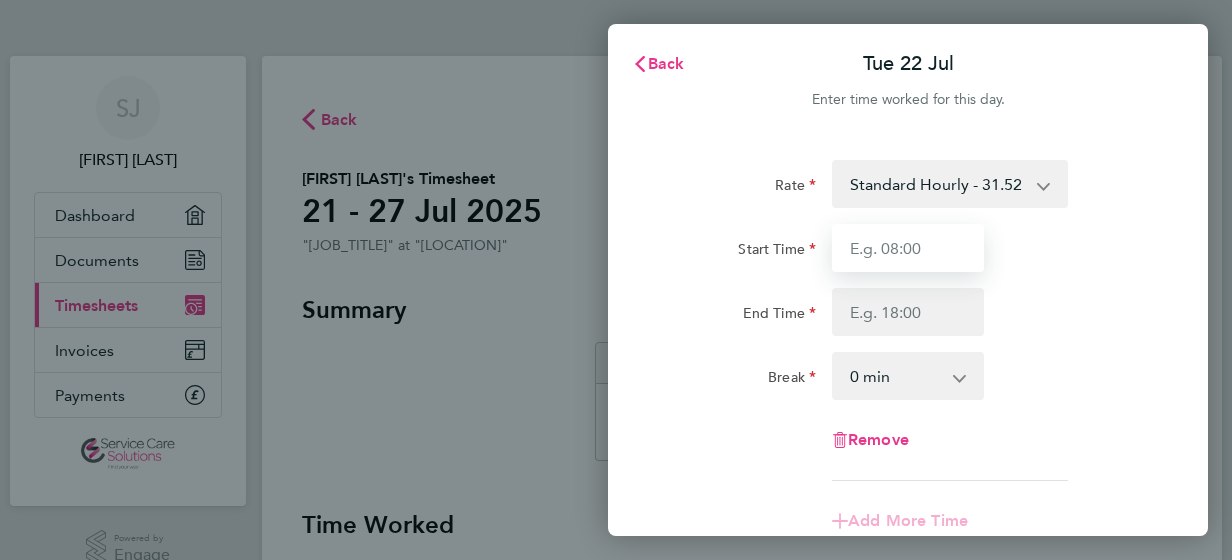 click on "Start Time" at bounding box center [908, 248] 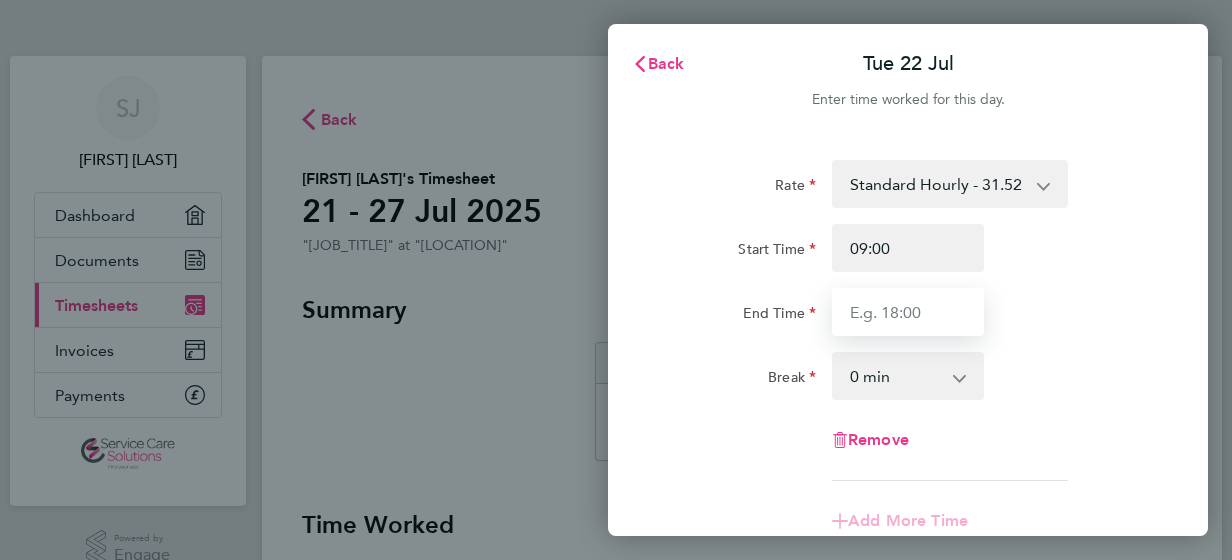 type on "18:00" 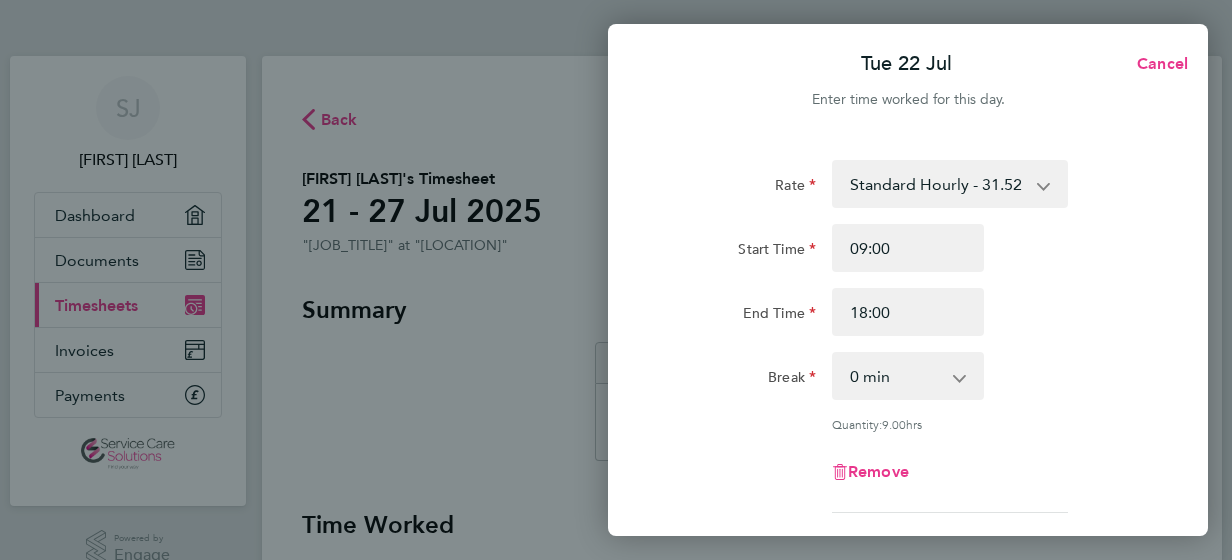 click on "0 min   15 min   30 min   45 min   60 min   75 min   90 min" at bounding box center (896, 376) 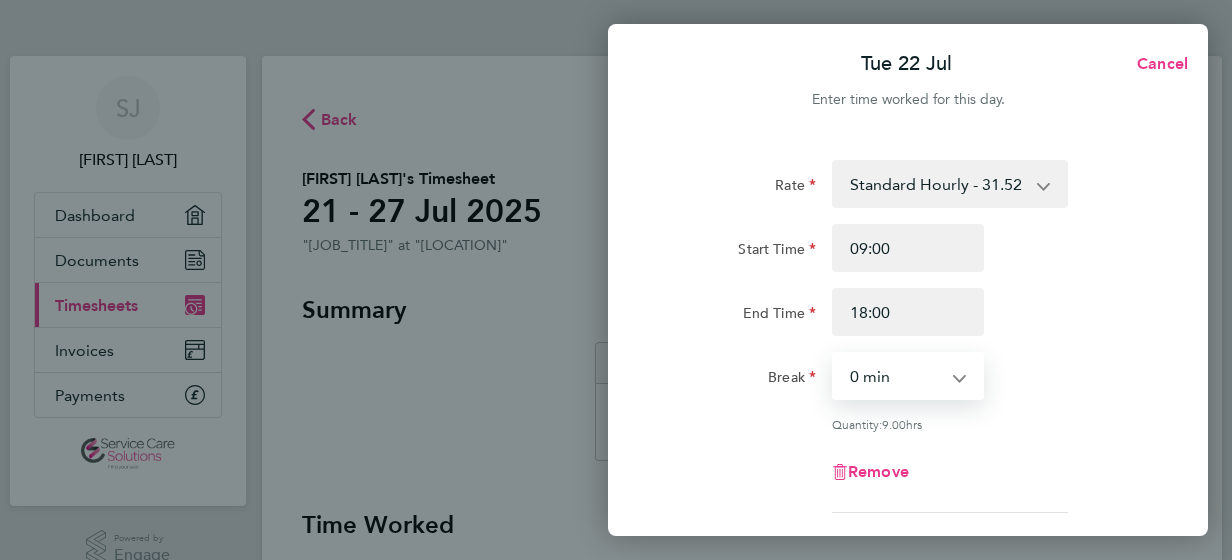 select on "30" 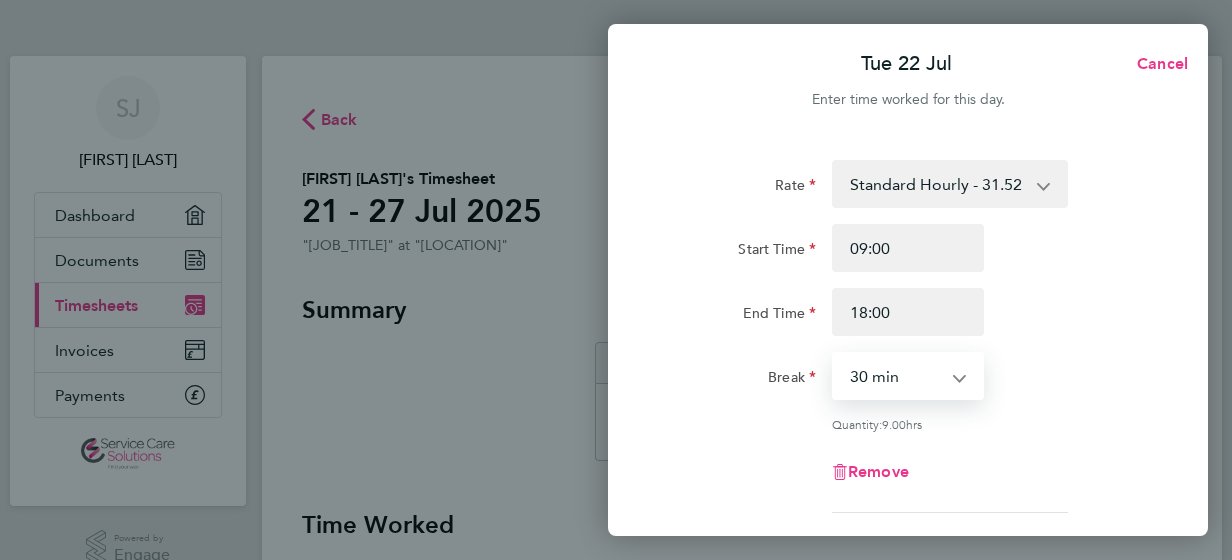 click on "0 min   15 min   30 min   45 min   60 min   75 min   90 min" at bounding box center [896, 376] 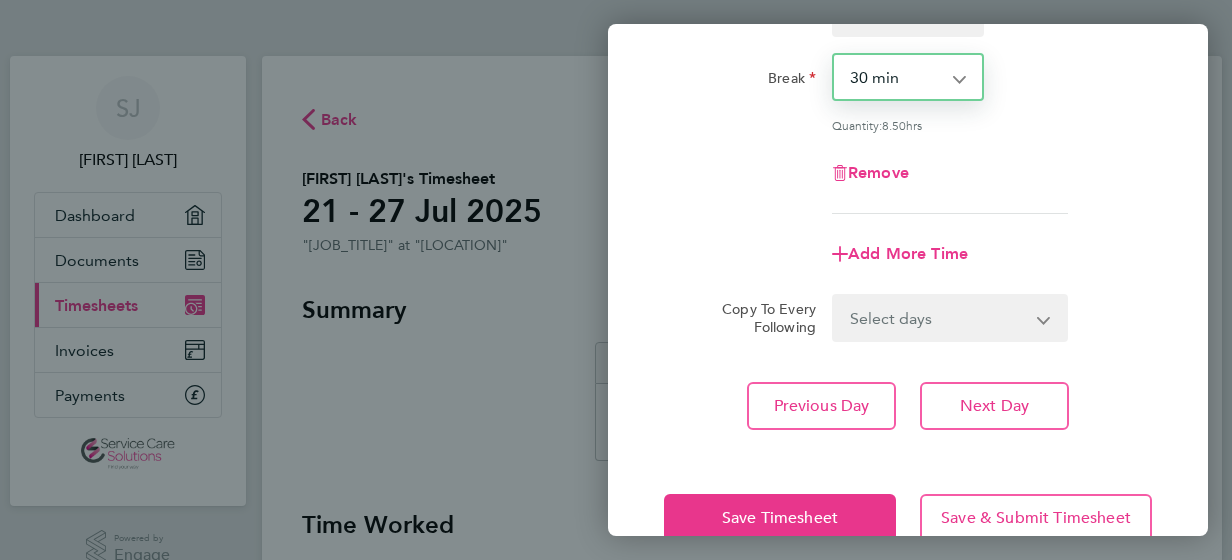 scroll, scrollTop: 300, scrollLeft: 0, axis: vertical 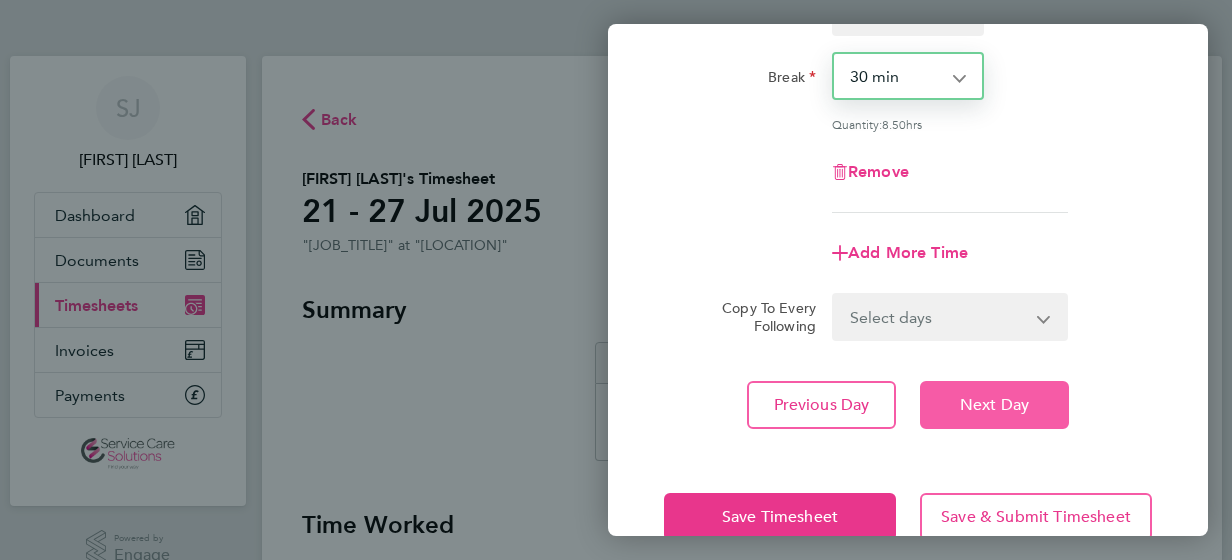 click on "Next Day" 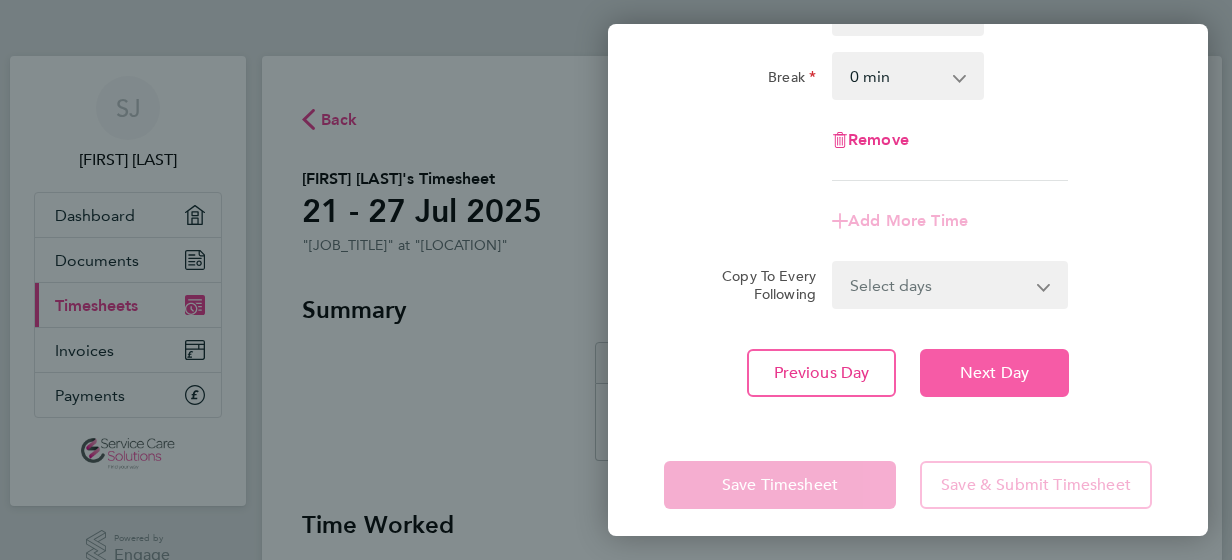 click on "Next Day" 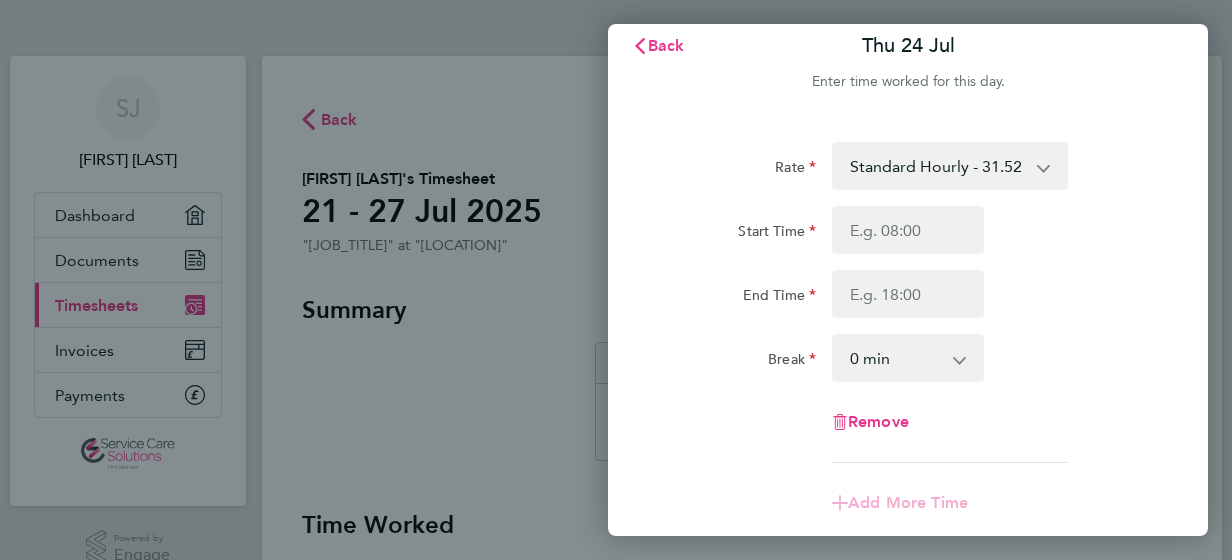 scroll, scrollTop: 1, scrollLeft: 0, axis: vertical 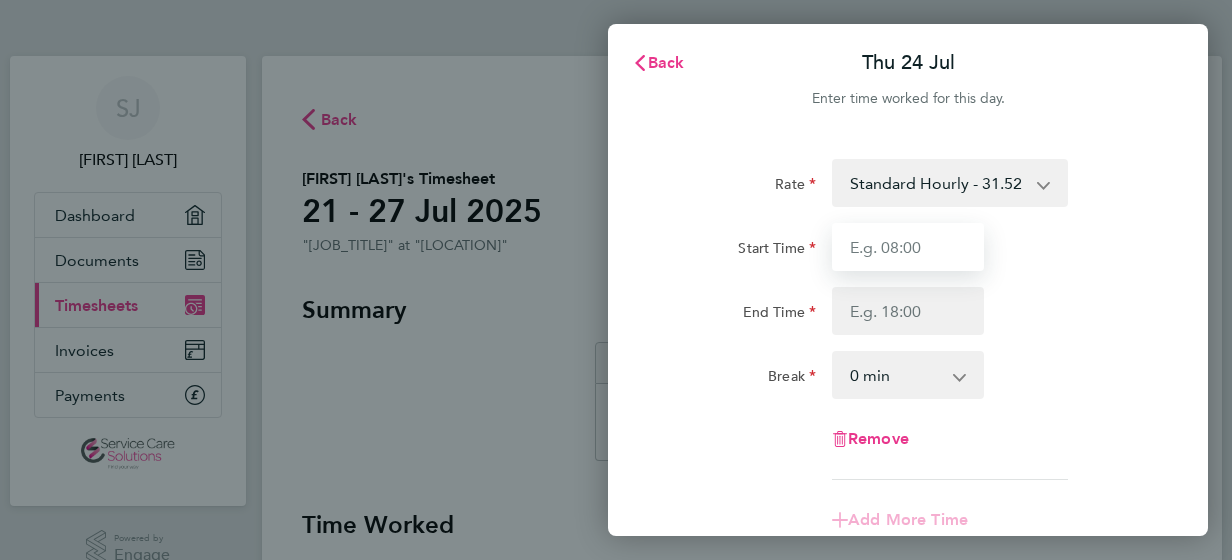 click on "Start Time" at bounding box center (908, 247) 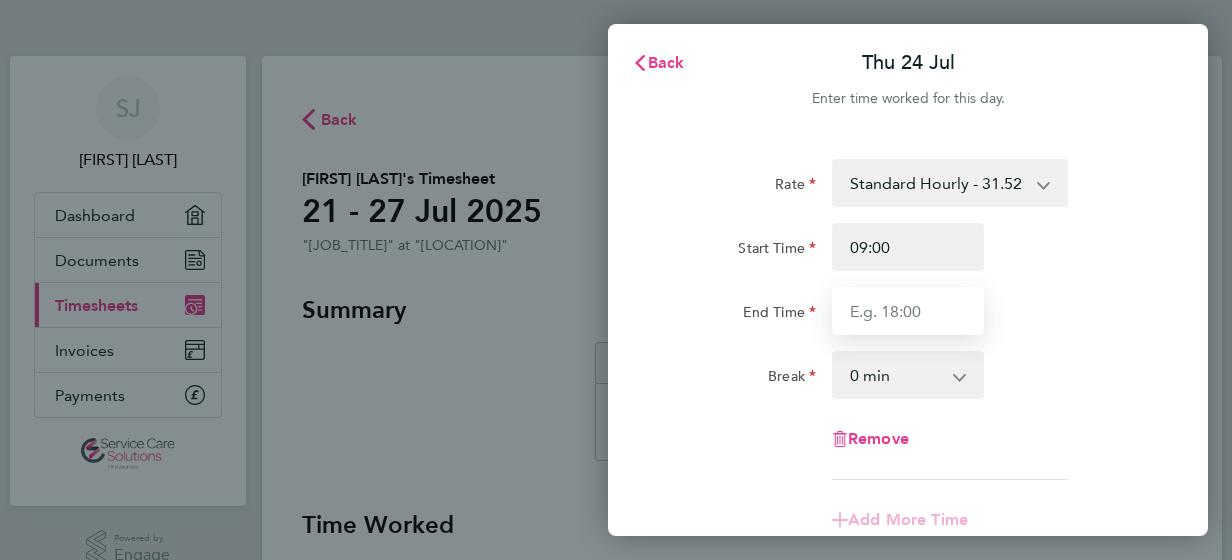 type on "18:00" 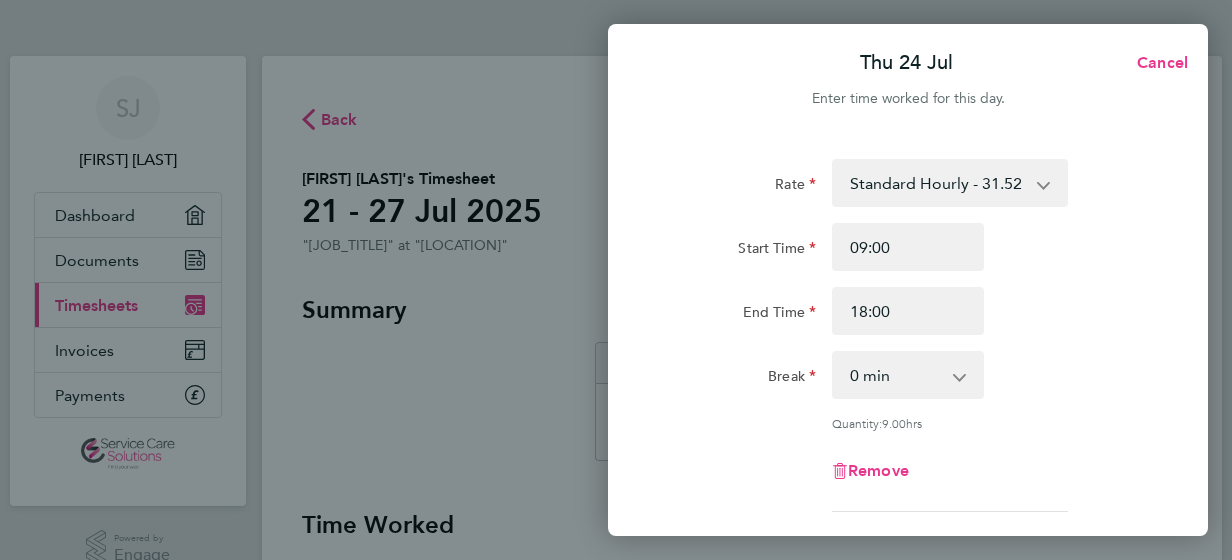 click on "0 min   15 min   30 min   45 min   60 min   75 min   90 min" at bounding box center [896, 375] 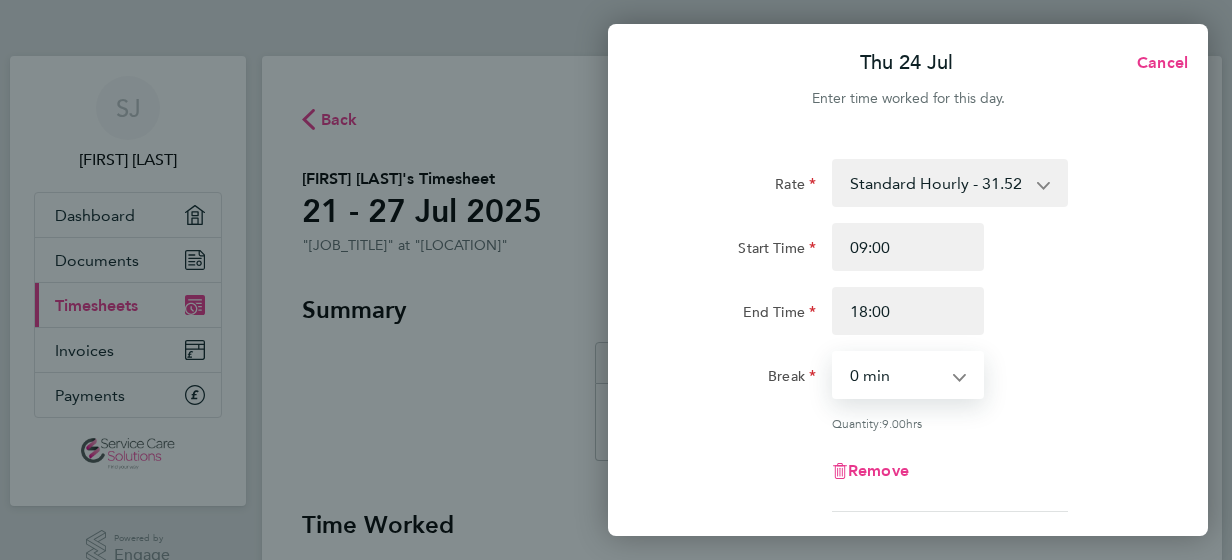 select on "30" 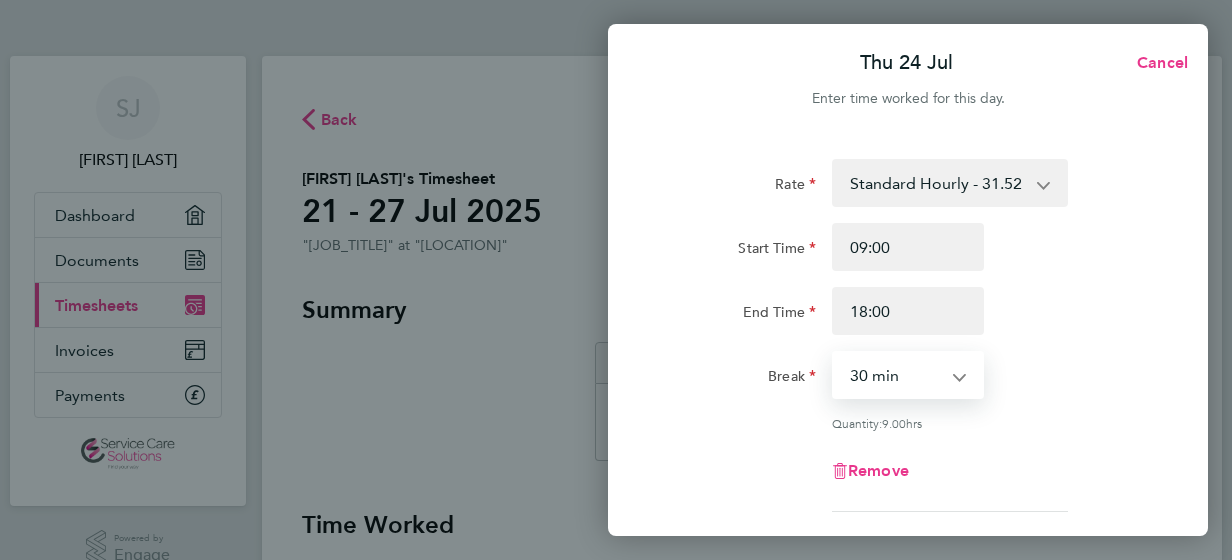 click on "0 min   15 min   30 min   45 min   60 min   75 min   90 min" at bounding box center (896, 375) 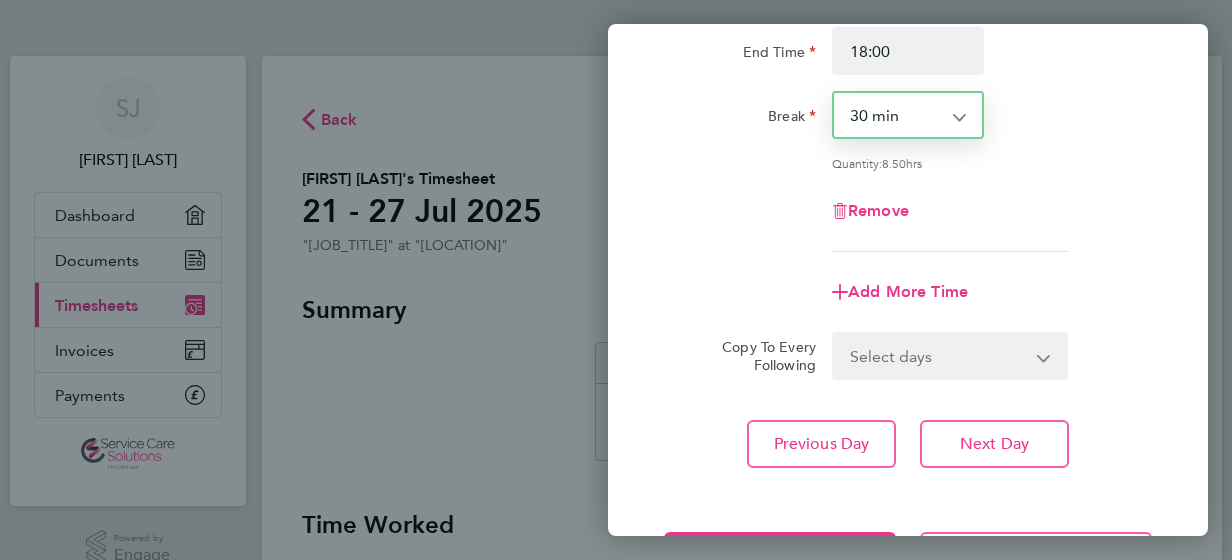 scroll, scrollTop: 296, scrollLeft: 0, axis: vertical 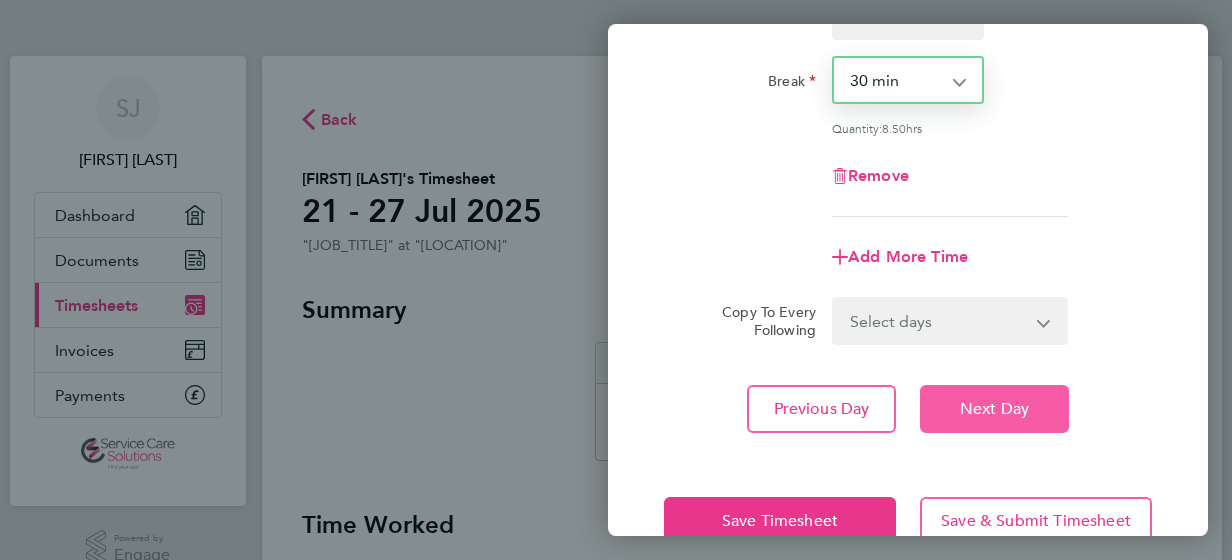 click on "Next Day" 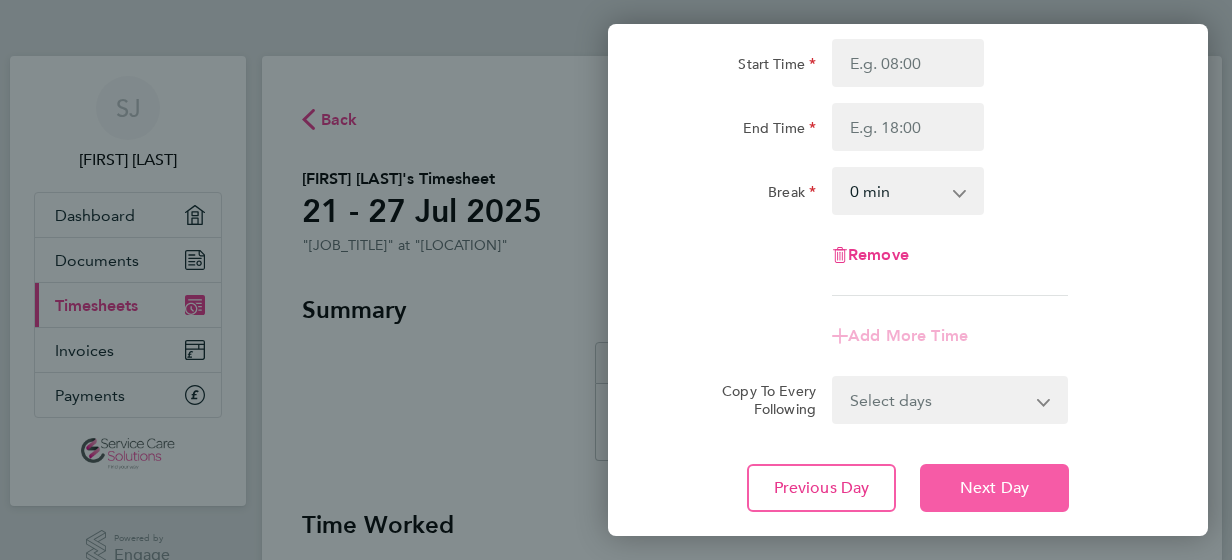 scroll, scrollTop: 0, scrollLeft: 0, axis: both 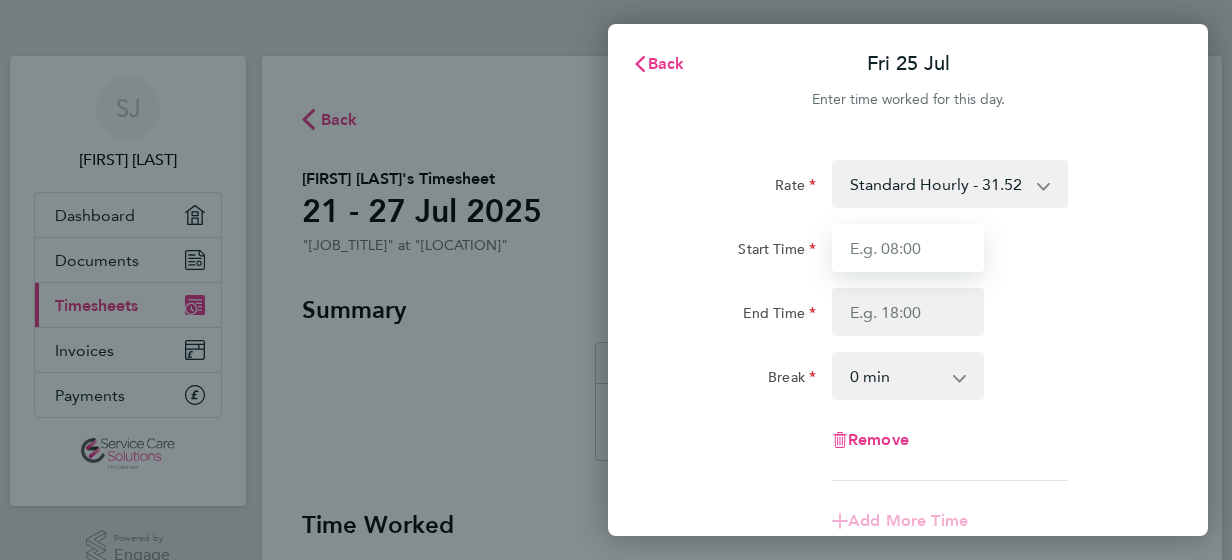click on "Start Time" at bounding box center [908, 248] 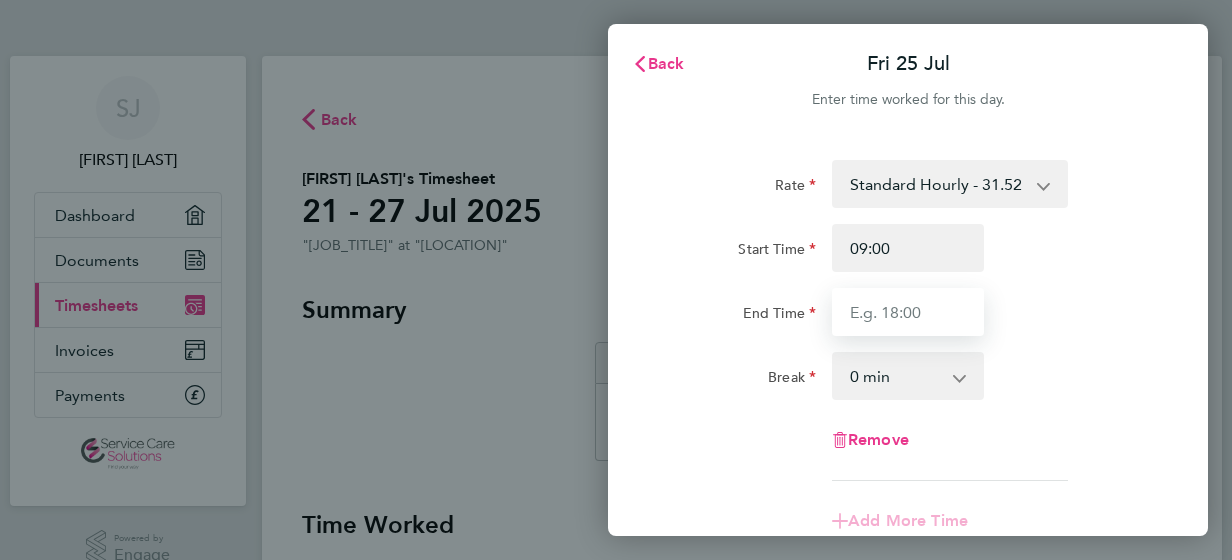 type on "18:00" 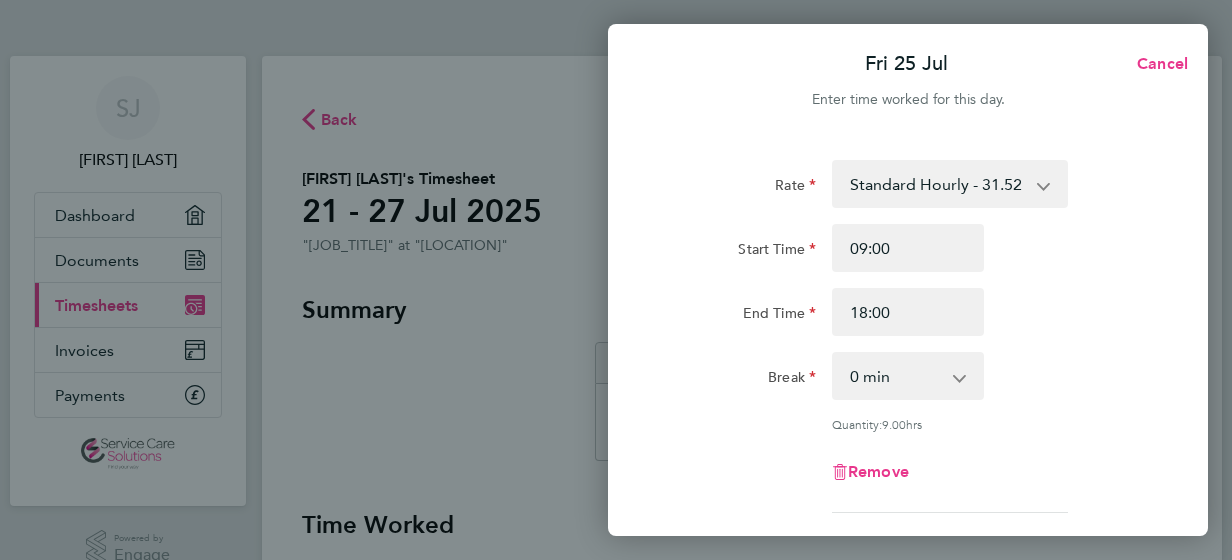 click on "0 min   15 min   30 min   45 min   60 min   75 min   90 min" at bounding box center [896, 376] 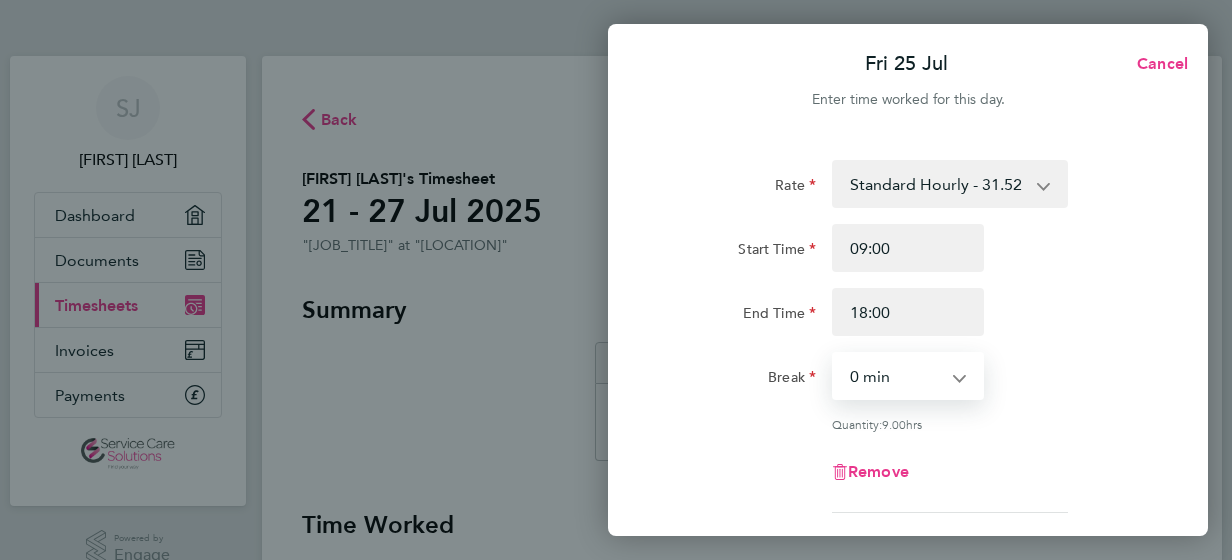 select on "30" 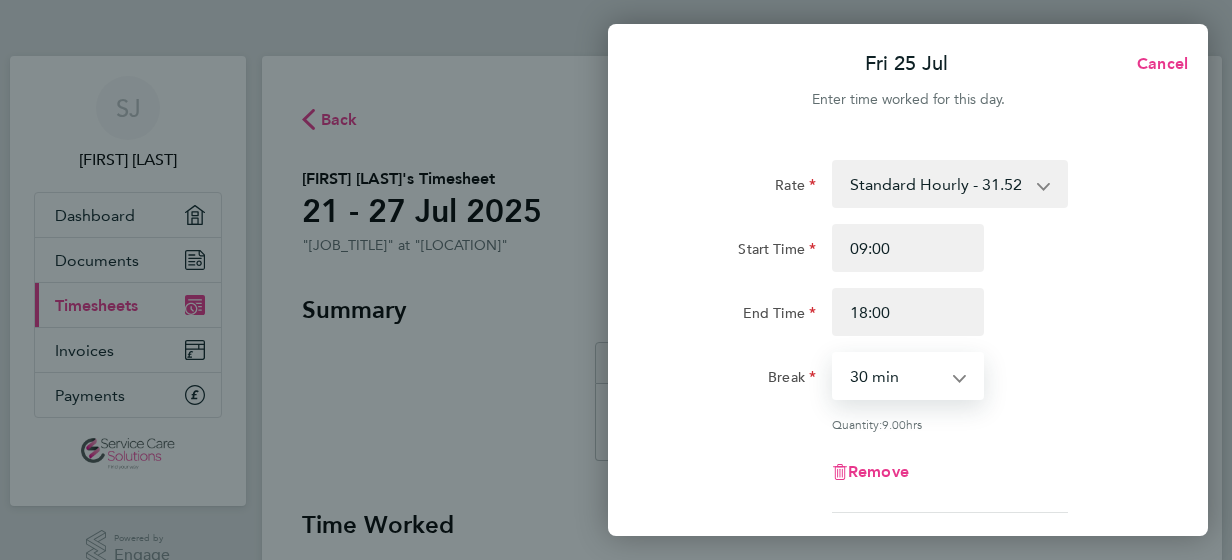 click on "0 min   15 min   30 min   45 min   60 min   75 min   90 min" at bounding box center [896, 376] 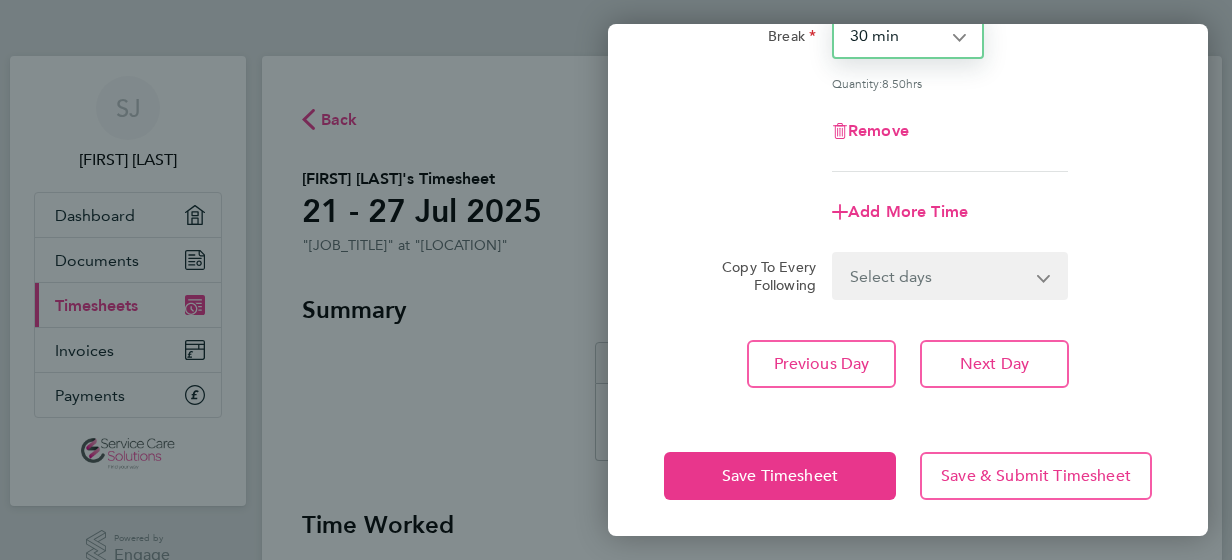 scroll, scrollTop: 343, scrollLeft: 0, axis: vertical 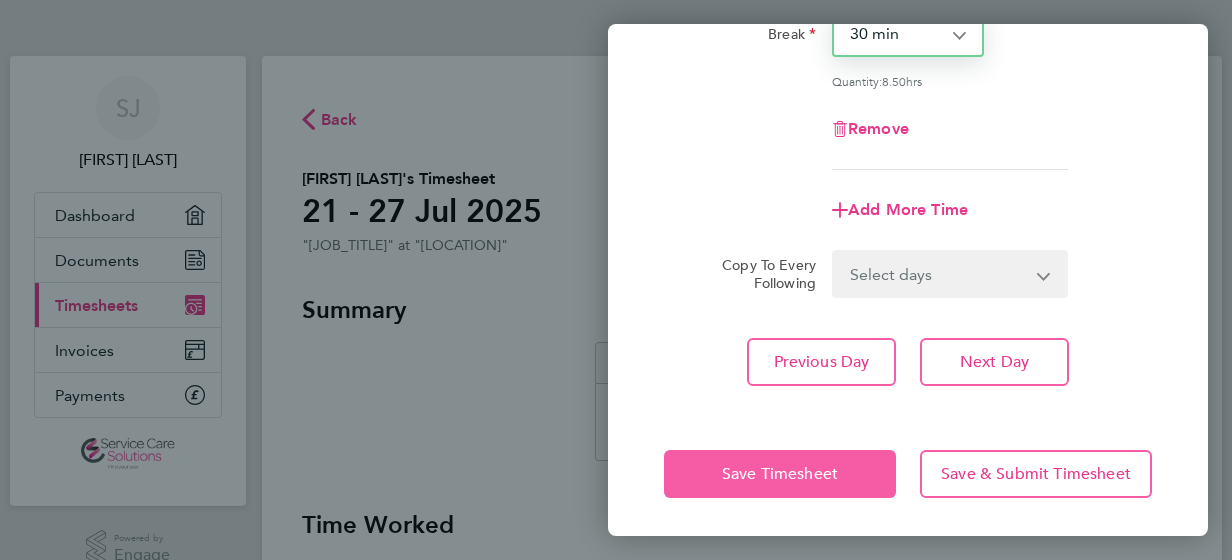 click on "Save Timesheet" 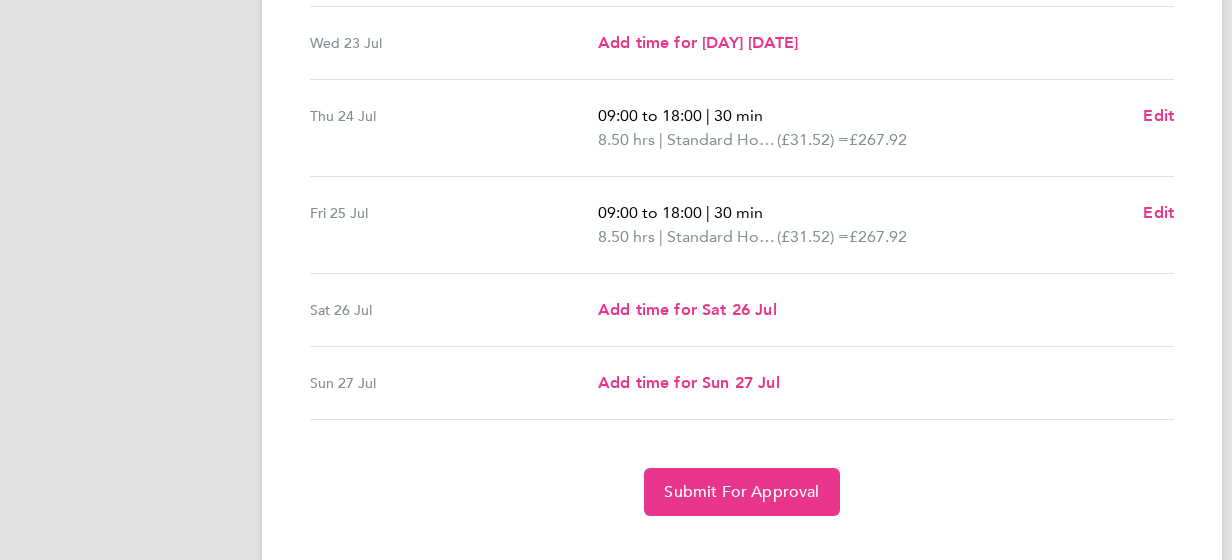 scroll, scrollTop: 777, scrollLeft: 0, axis: vertical 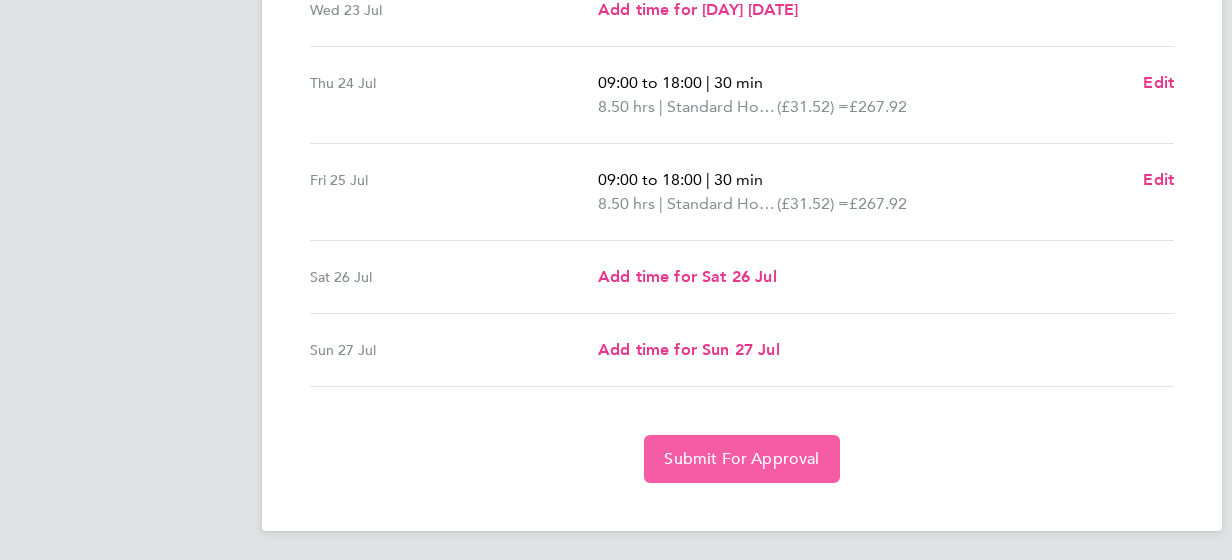 click on "Submit For Approval" 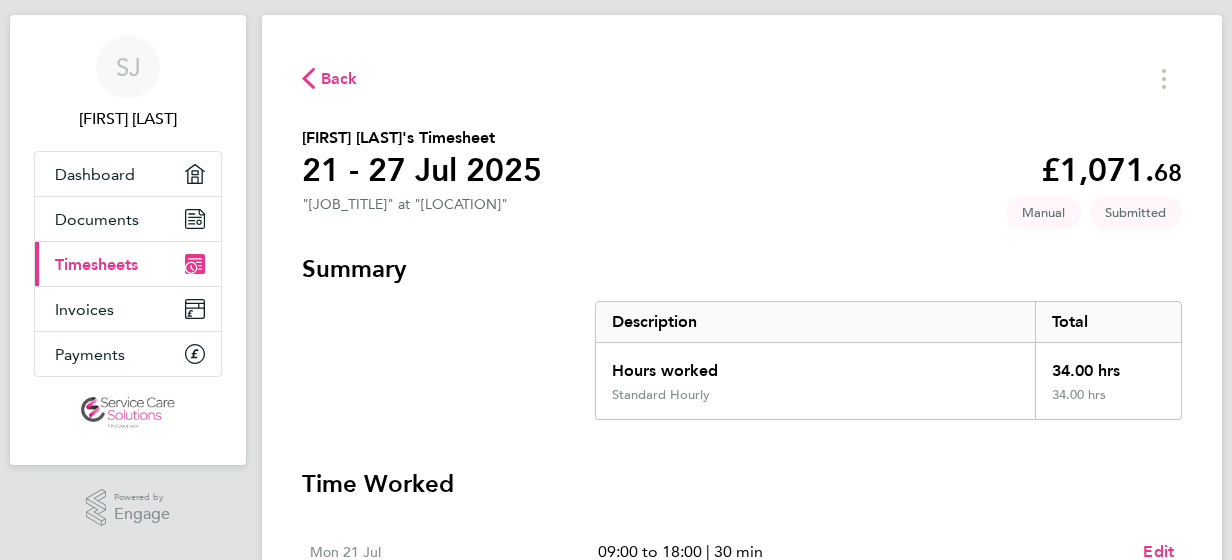 scroll, scrollTop: 0, scrollLeft: 0, axis: both 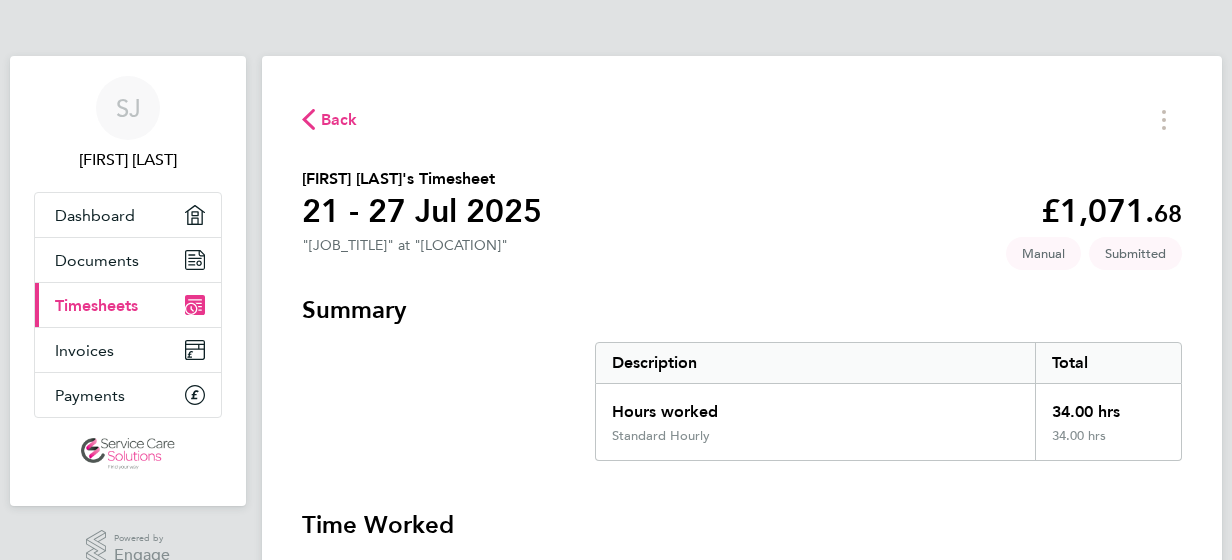 click on "Back" 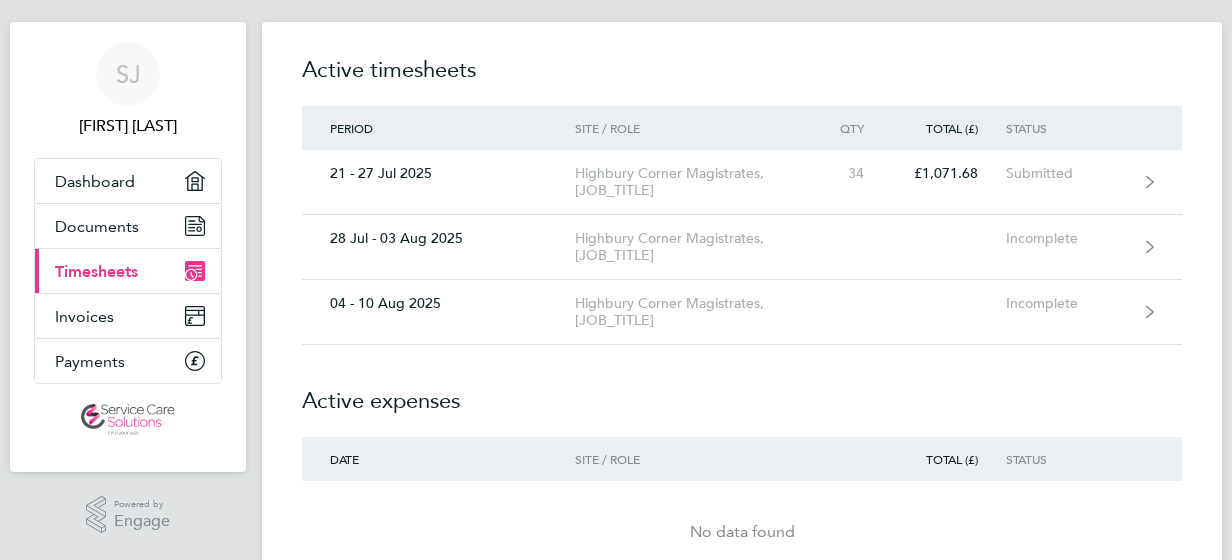 scroll, scrollTop: 0, scrollLeft: 0, axis: both 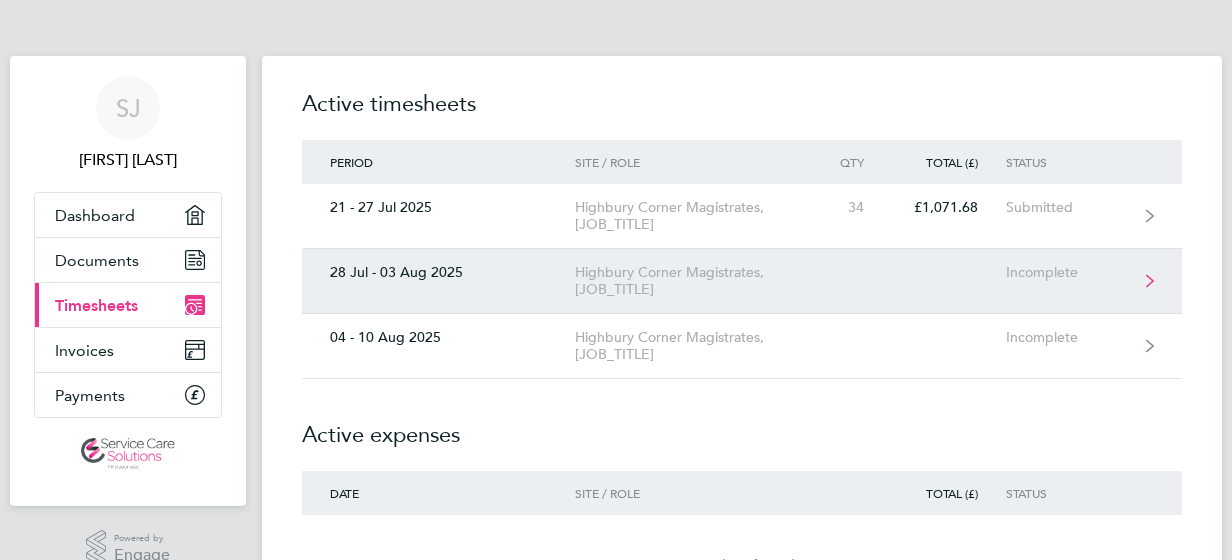 click on "[DATE] - [DATE]  [LOCATION], [JOB_TITLE]  Incomplete" 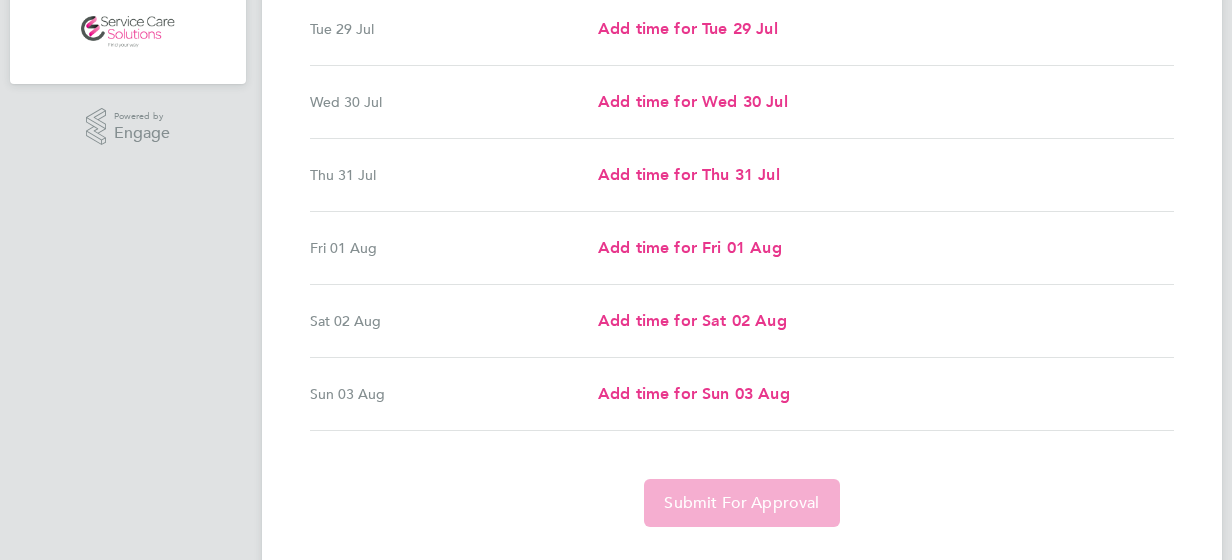 scroll, scrollTop: 422, scrollLeft: 0, axis: vertical 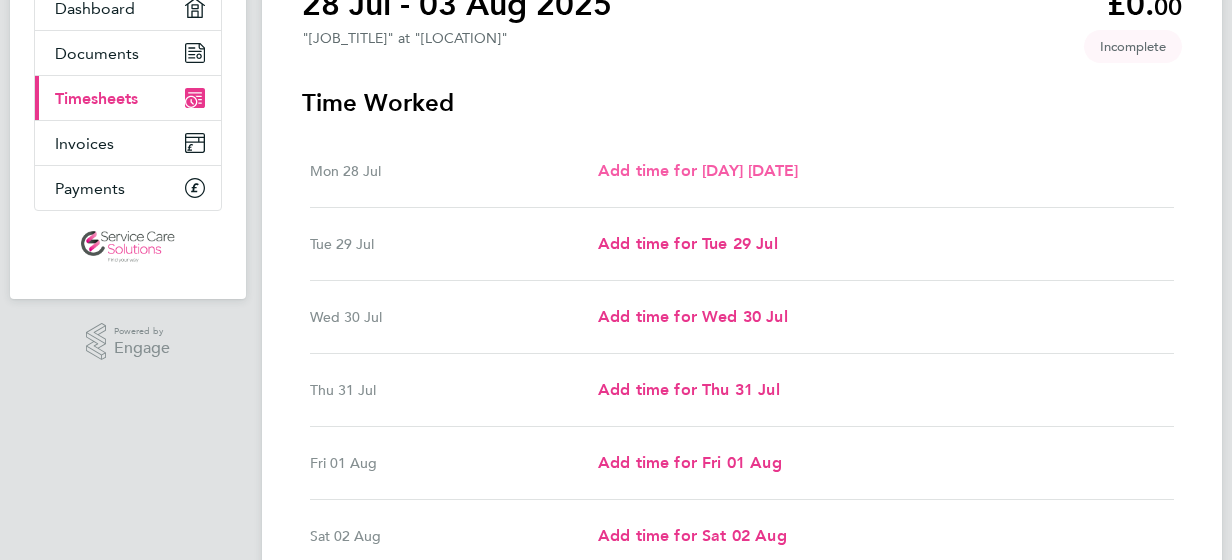 click on "Add time for [DAY] [DATE]" at bounding box center [698, 171] 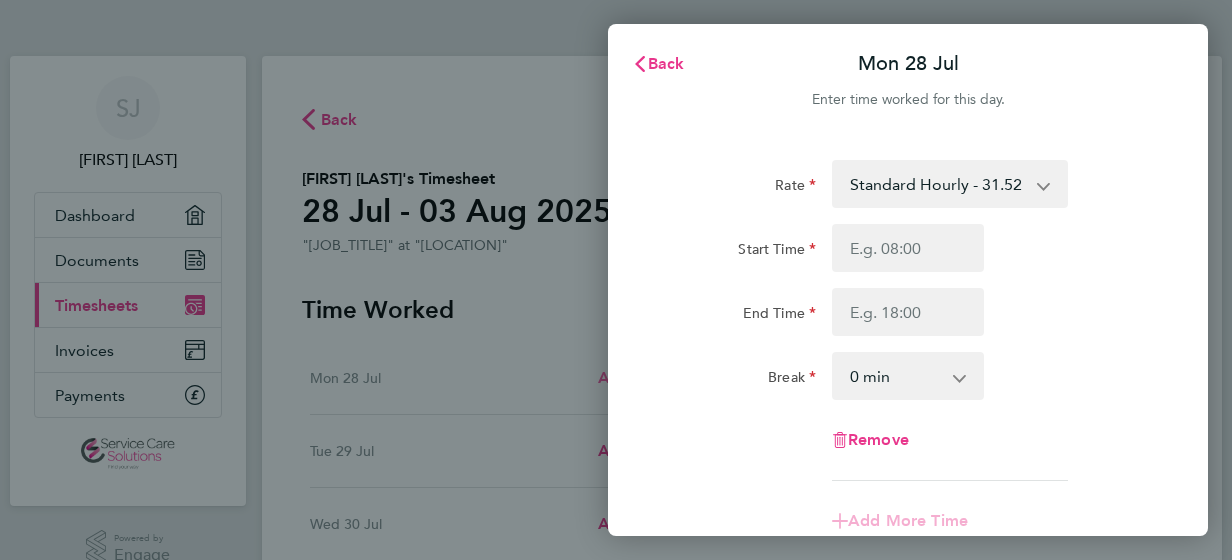 scroll, scrollTop: 0, scrollLeft: 0, axis: both 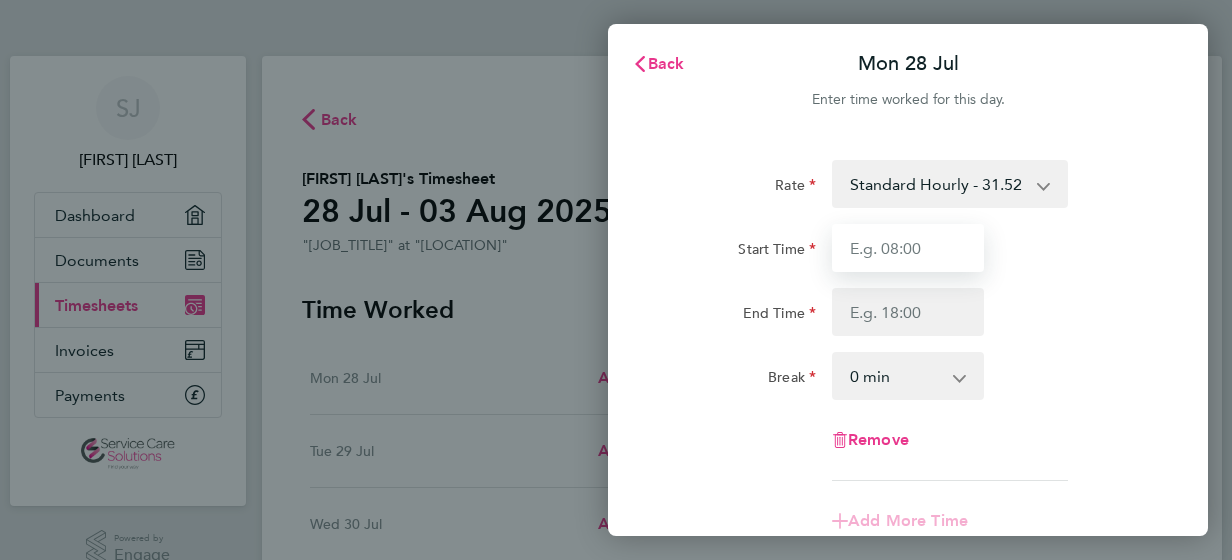click on "Start Time" at bounding box center (908, 248) 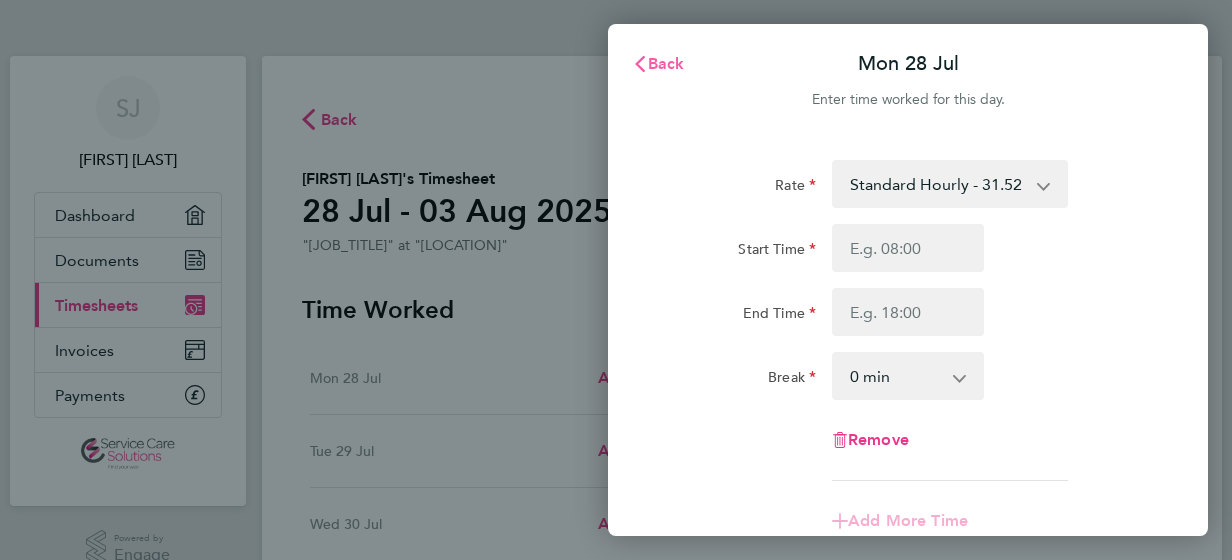 click on "Back" 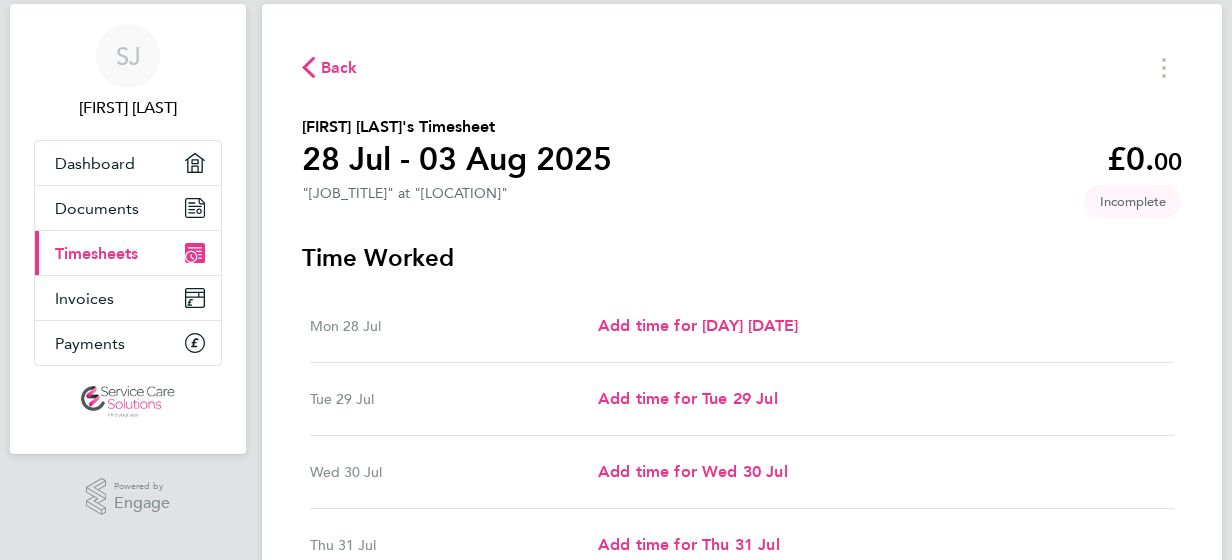 scroll, scrollTop: 22, scrollLeft: 0, axis: vertical 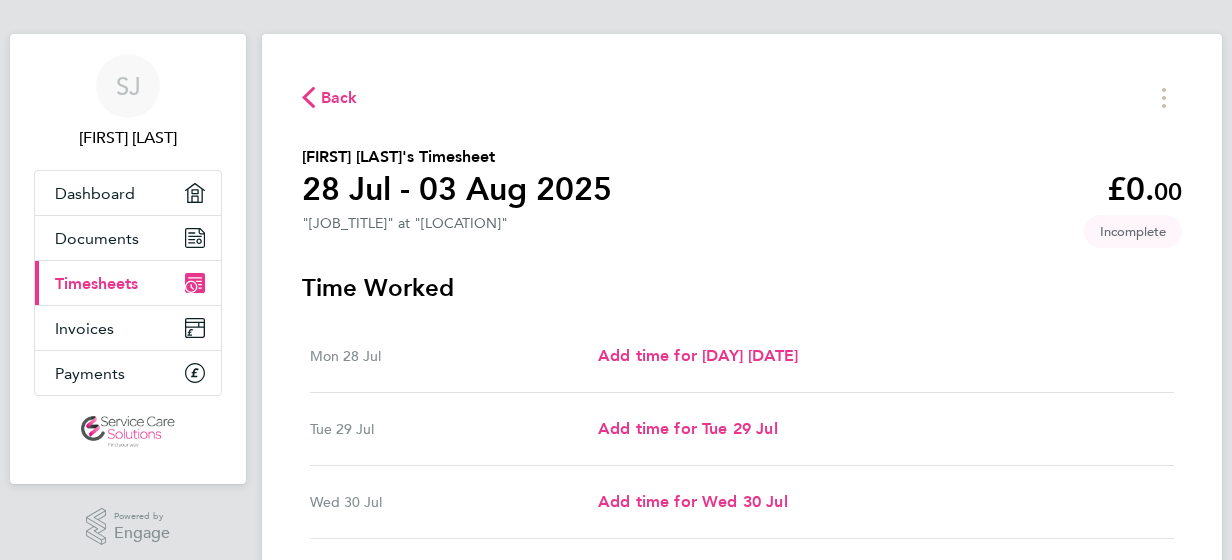 click on "Back" 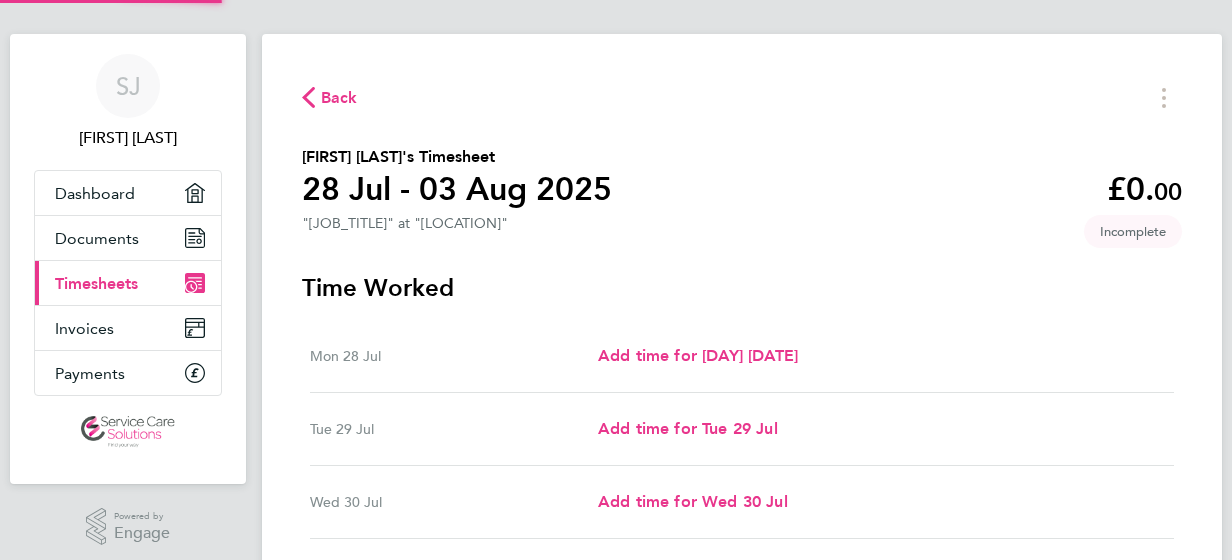 scroll, scrollTop: 0, scrollLeft: 0, axis: both 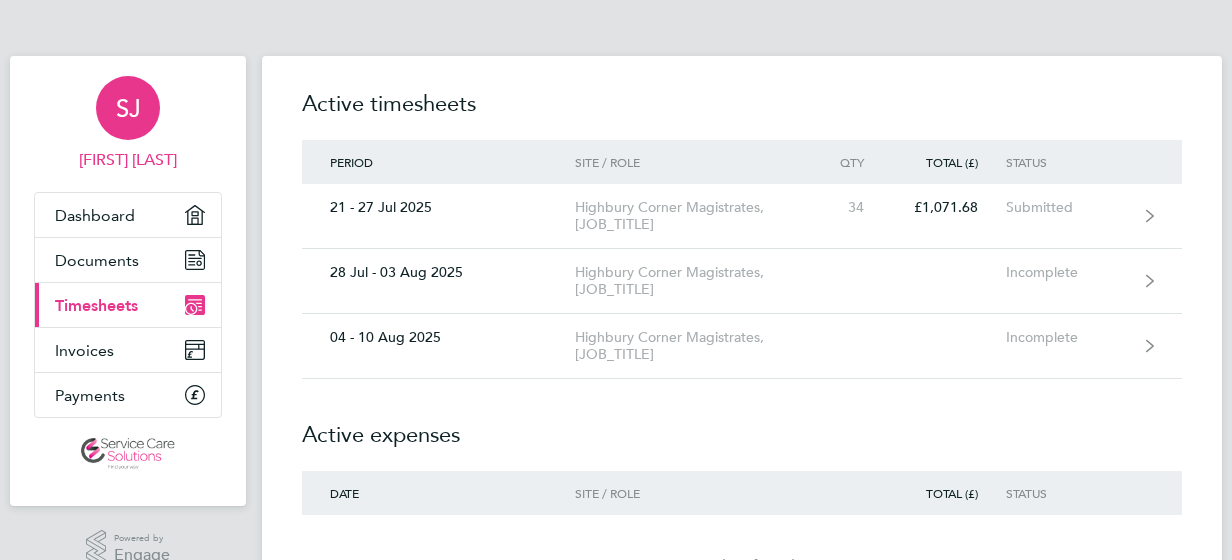 click on "SJ" at bounding box center [128, 108] 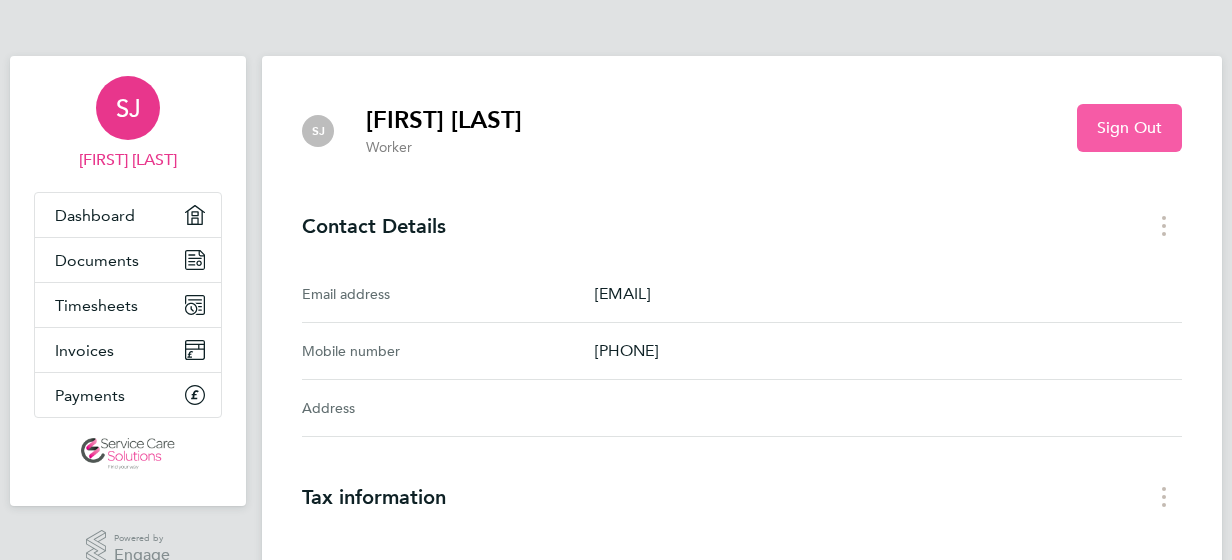 click on "Sign Out" at bounding box center [1129, 128] 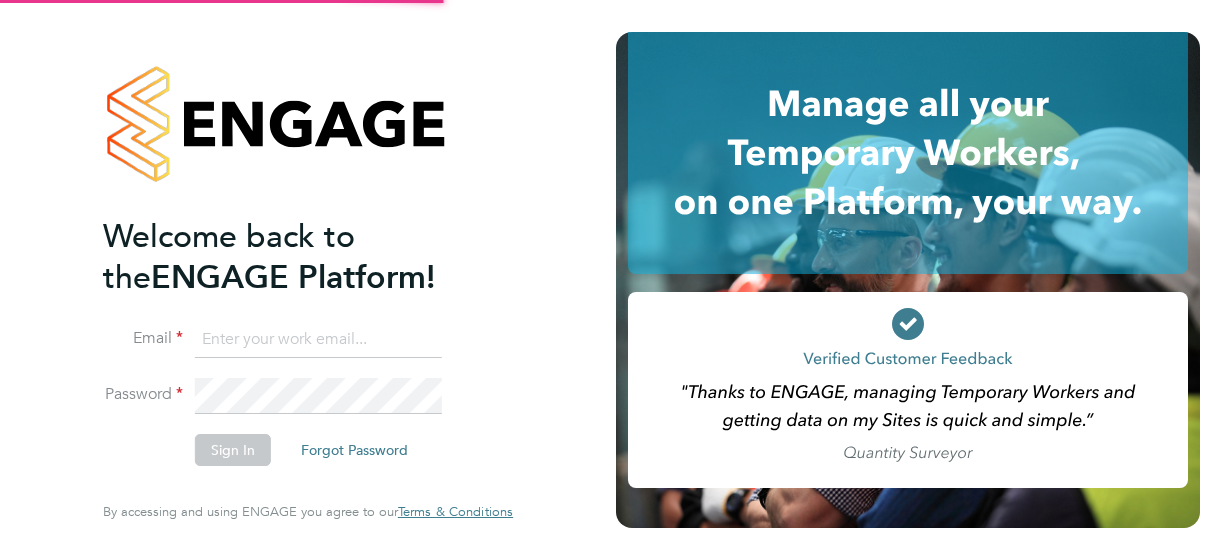 type on "[EMAIL]" 